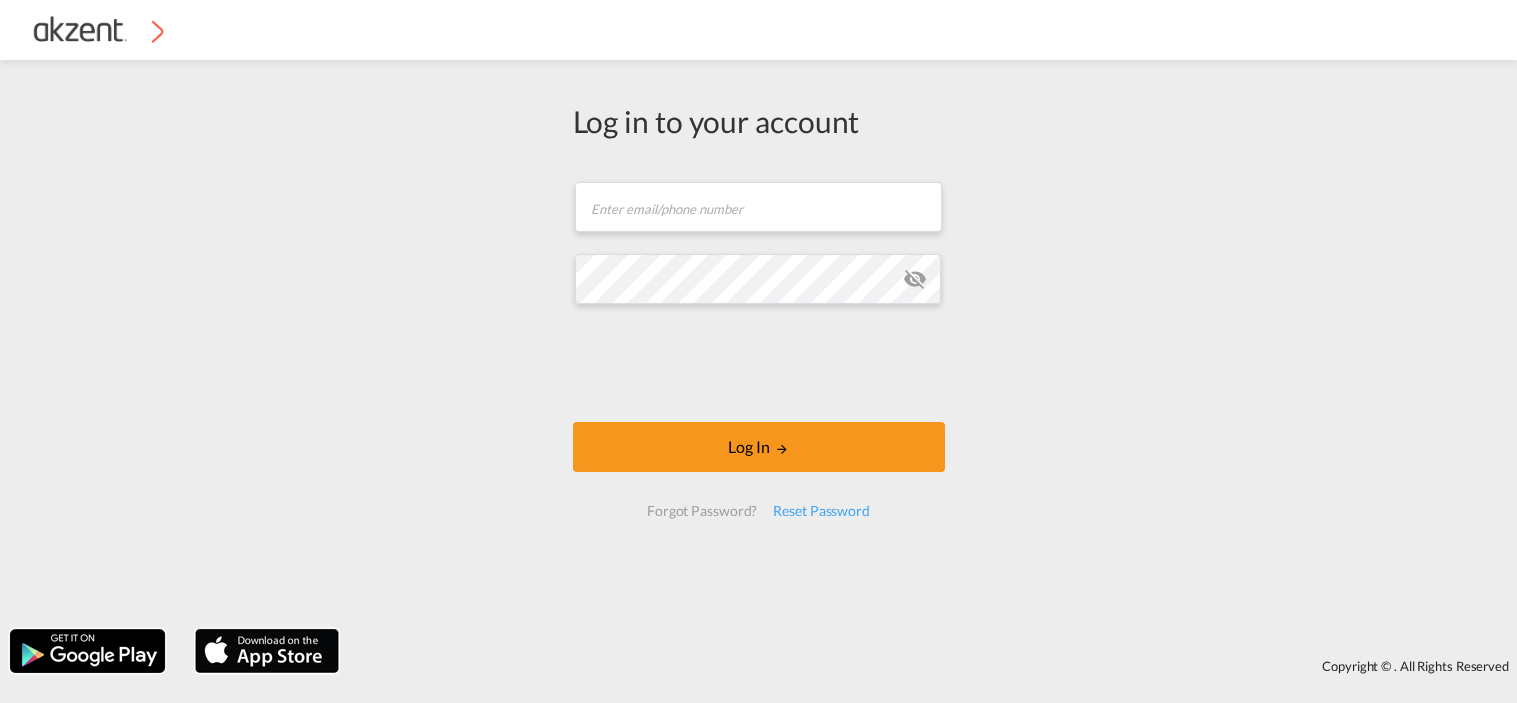 scroll, scrollTop: 0, scrollLeft: 0, axis: both 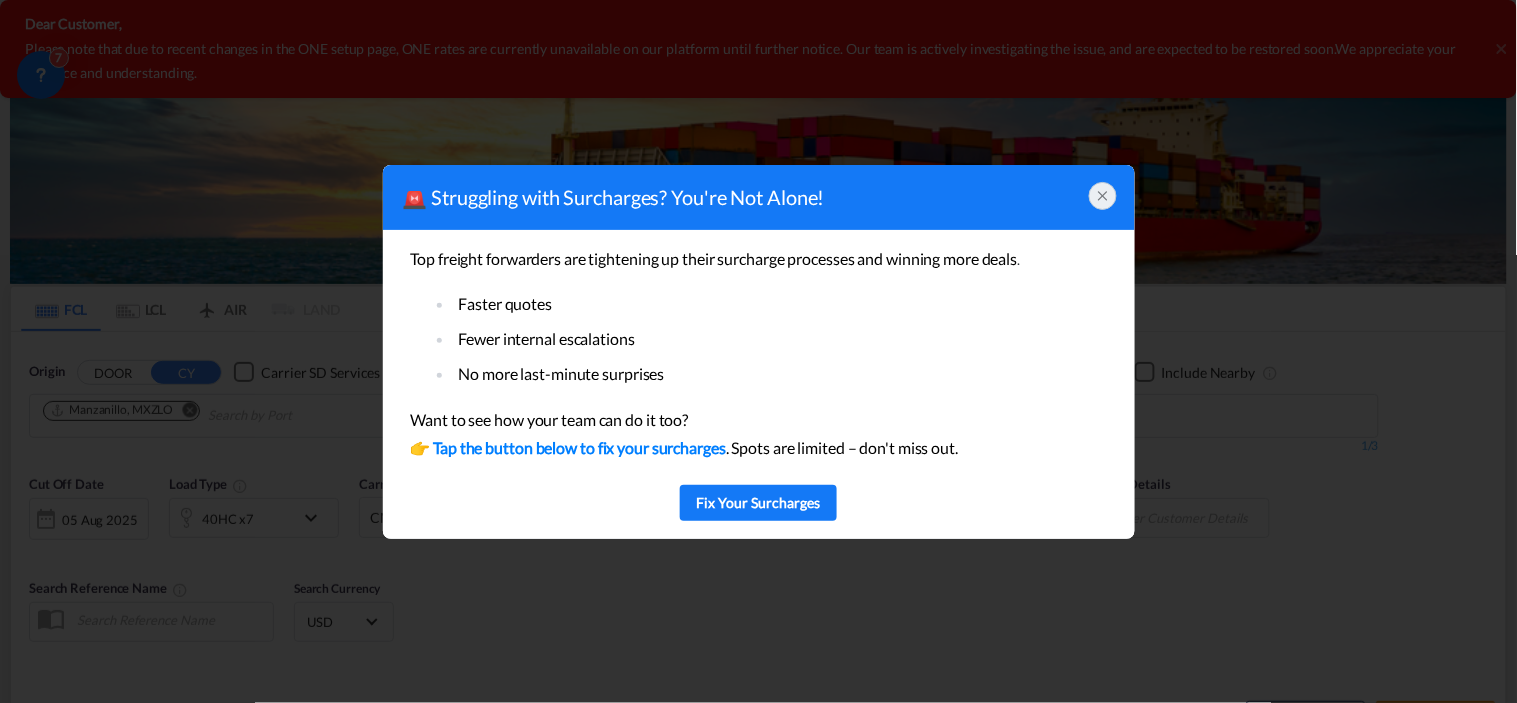 click on "🚨 Struggling with Surcharges? You're Not Alone!" at bounding box center (759, 197) 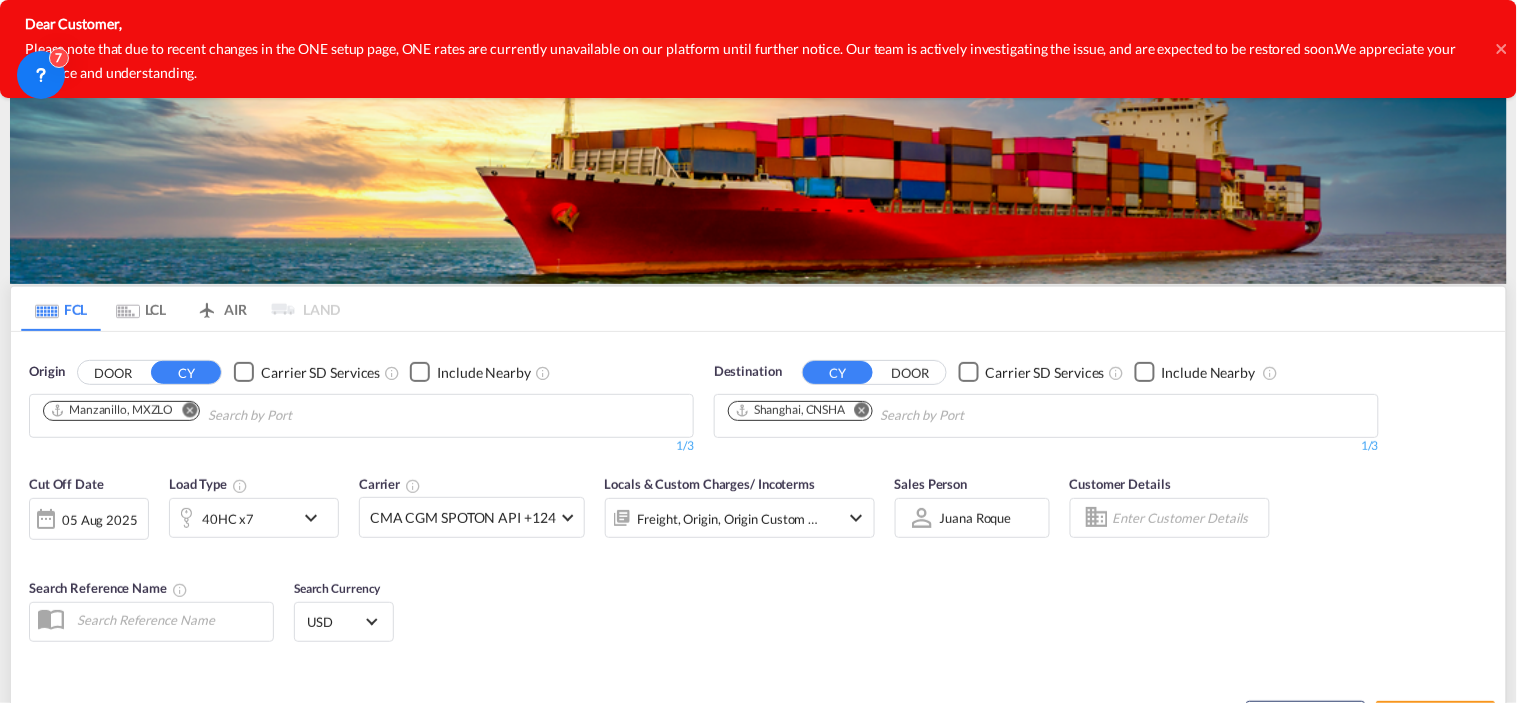click 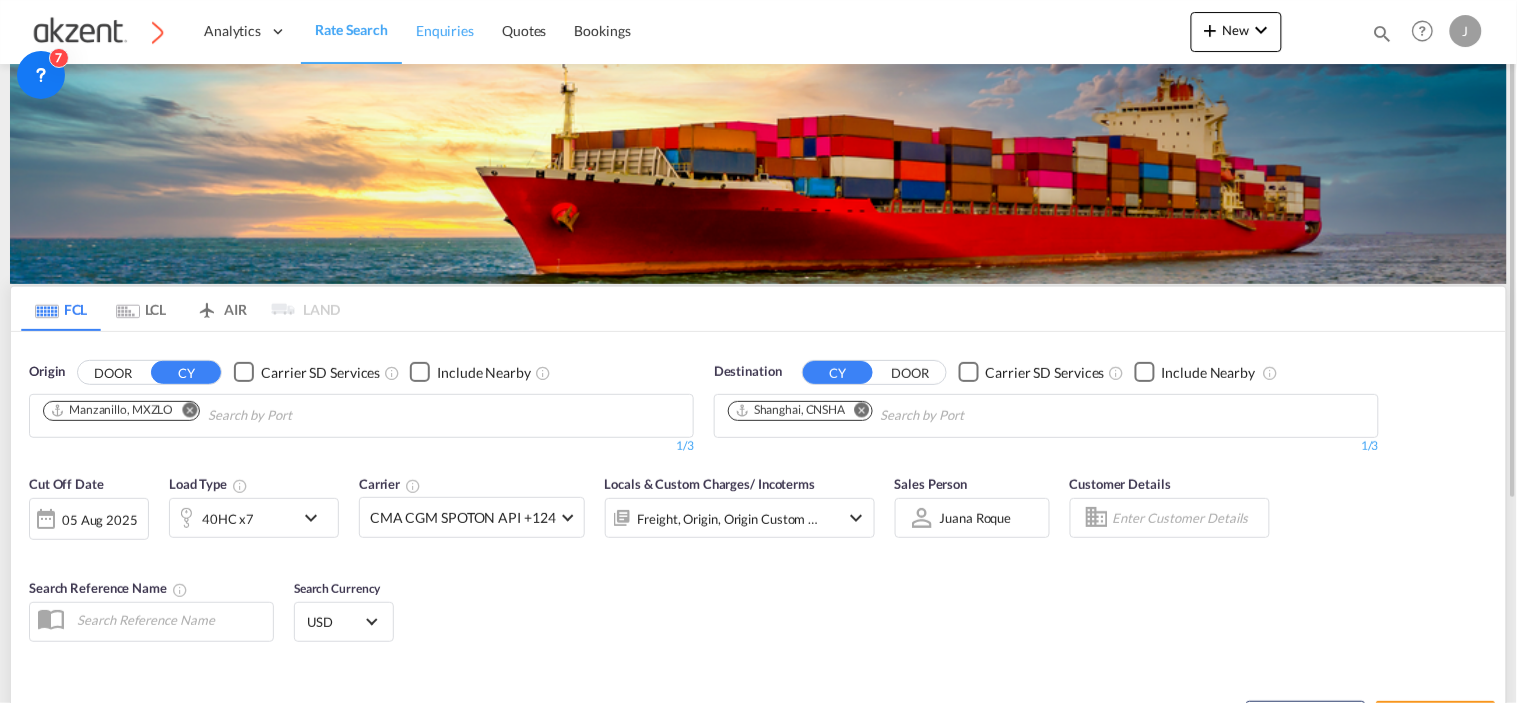 click on "Enquiries" at bounding box center [445, 31] 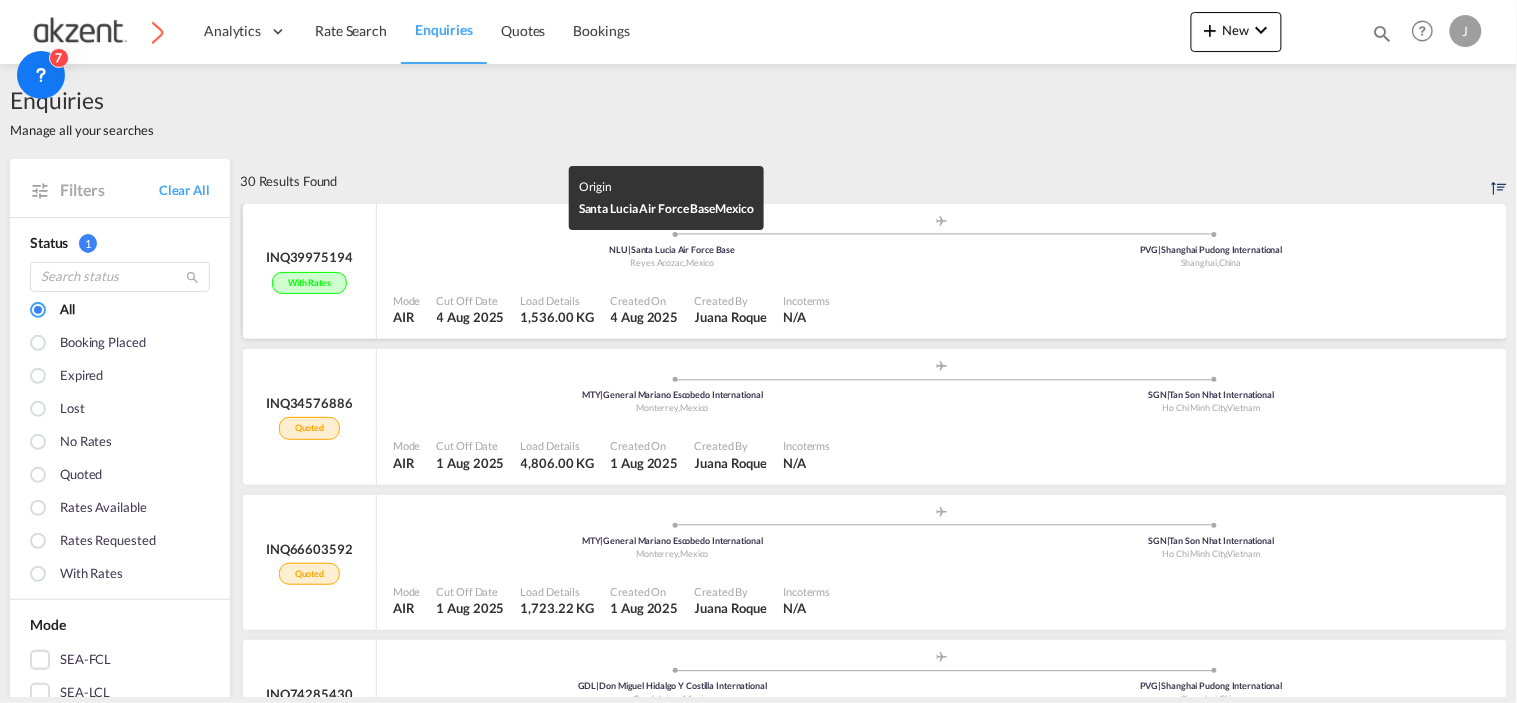 click on "Reyes Acozac
,  Mexico" at bounding box center [672, 263] 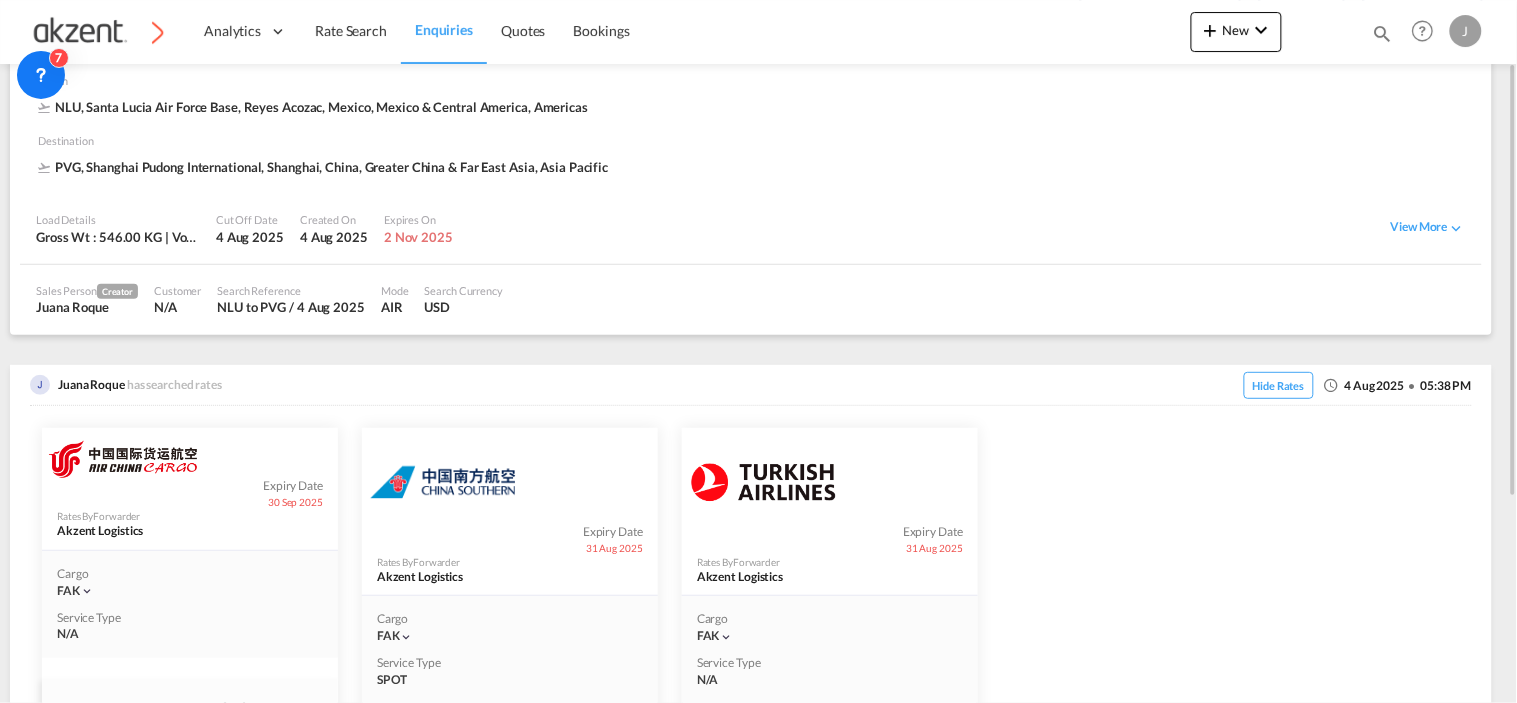 scroll, scrollTop: 0, scrollLeft: 0, axis: both 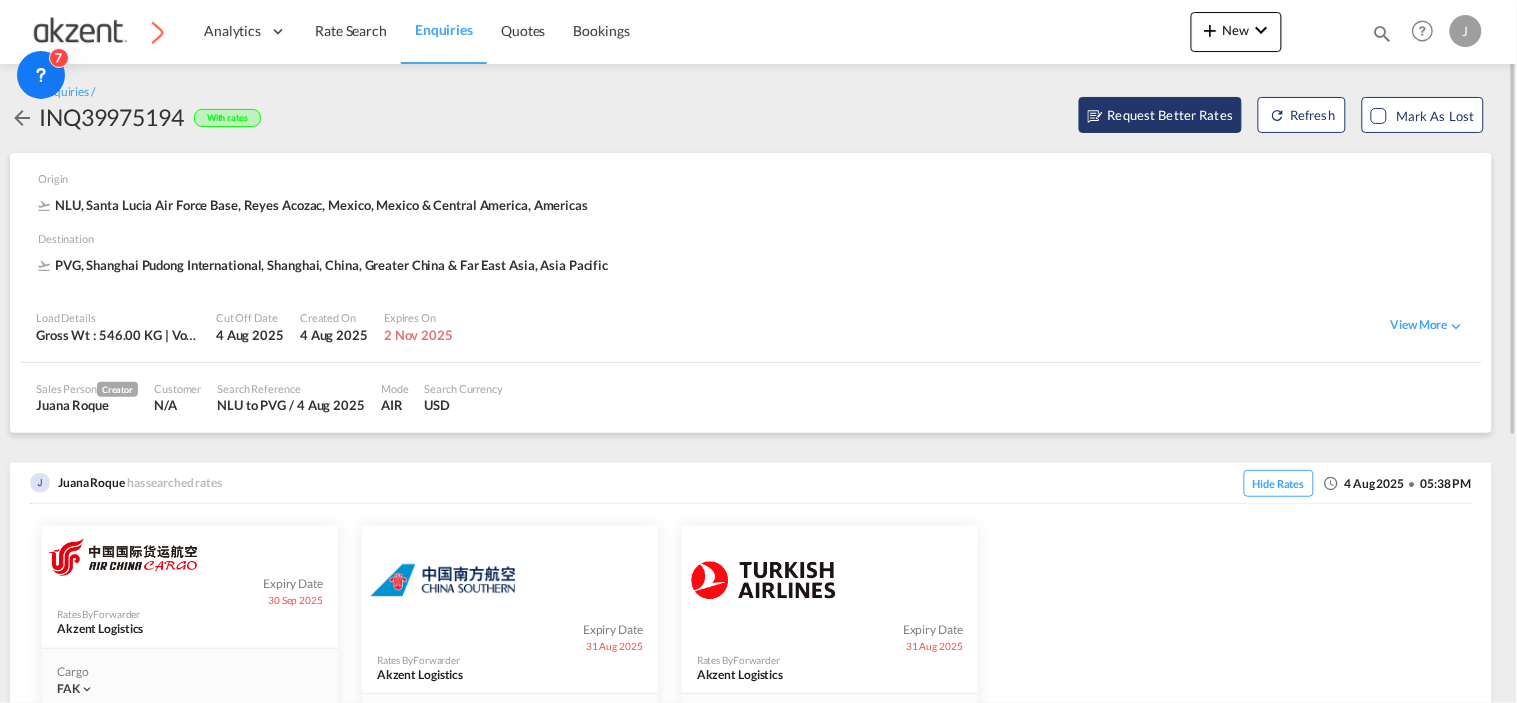click on "Request Better Rates" at bounding box center (1161, 115) 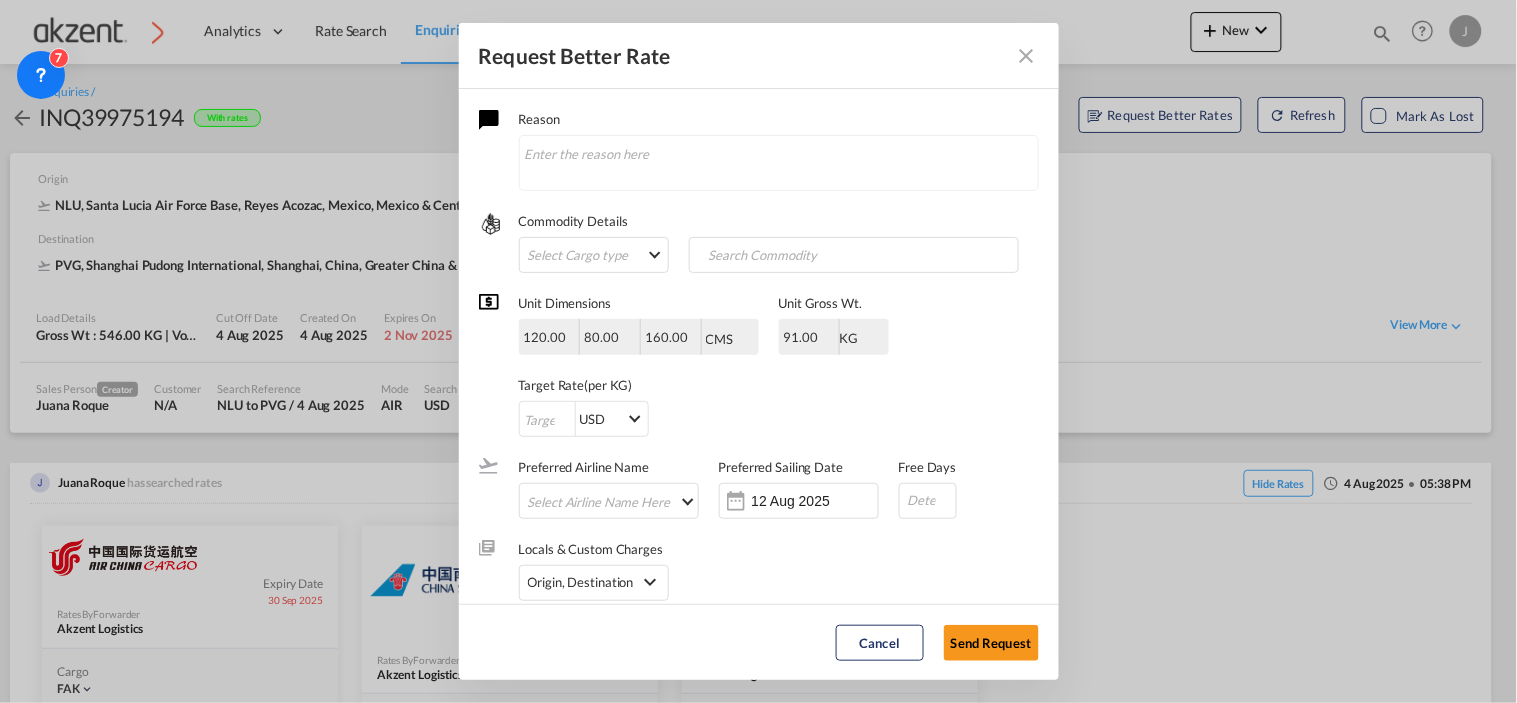 click at bounding box center (1027, 56) 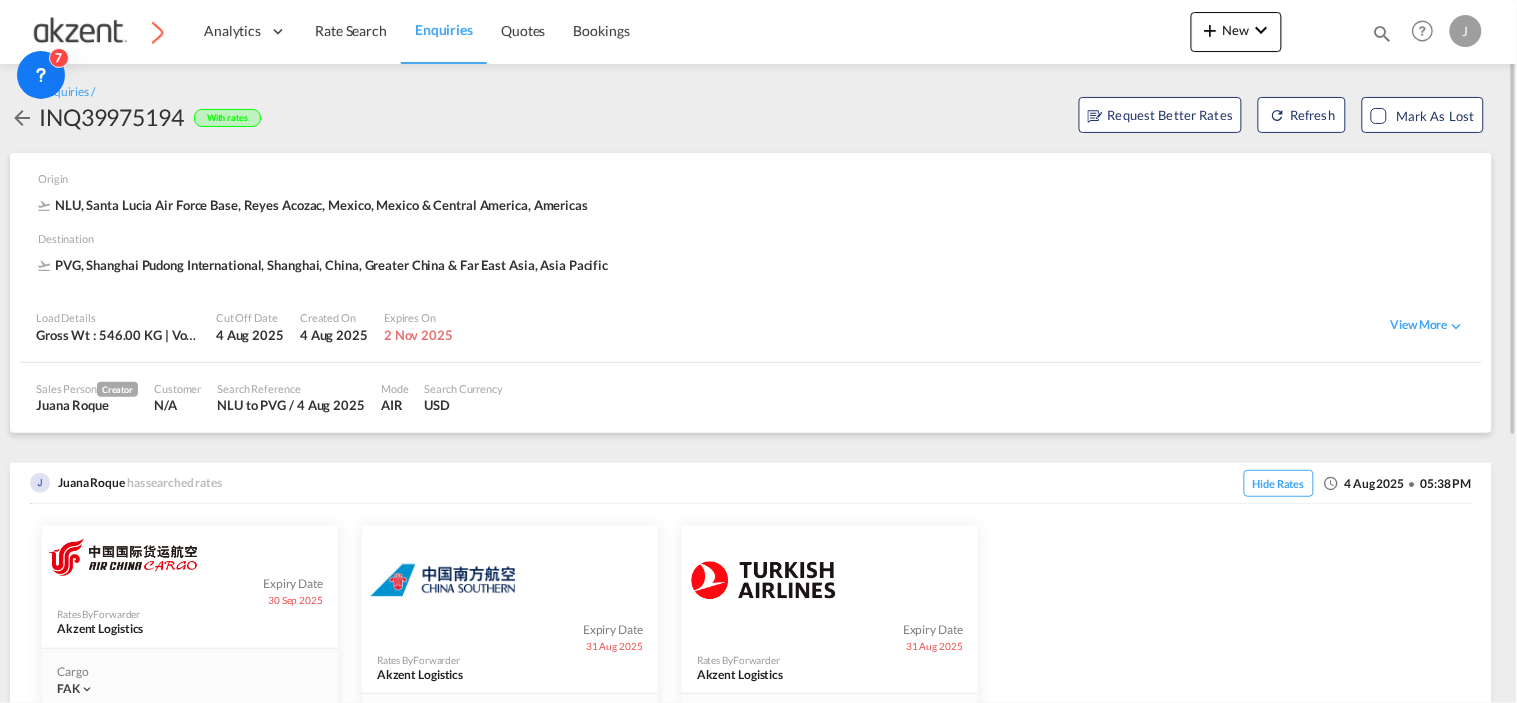 click on "Expiry Date
30 Sep 2025
Rates By
Forwarder
Akzent Logistics
Cargo
FAK  |
Service Type
N/A
1000-2999 slab USD
0.78
per KG
Freight
USD 1,198.08
Origin Charges
N/A
Destination Charges
N/A
Total Cost
USD 1,198.08
VIEW DETAILS
ADD TO QUOTE
Expiry Date
31 Aug 2025
Rates By
Forwarder
Akzent Logistics
Cargo
FAK  |
Service Type
SPOT
1000-2999 slab USD
1.25
per KG
Freight
USD 1,920.00
Origin Charges
USD 51.56
Destination Charges
N/A
Total Cost
USD 1,971.56
VIEW DETAILS
ADD TO QUOTE
Expiry Date
31 Aug 2025
Rates By
Forwarder
Akzent Logistics
Cargo
FAK  |
Service Type
N/A
1000+ slab USD
1.40
per KG
Freight
USD 2,150.40
Origin Charges
USD 53.00
Destination Charges
N/A
Total Cost
USD 2,203.40
VIEW DETAILS
ADD TO QUOTE" at bounding box center [751, 805] 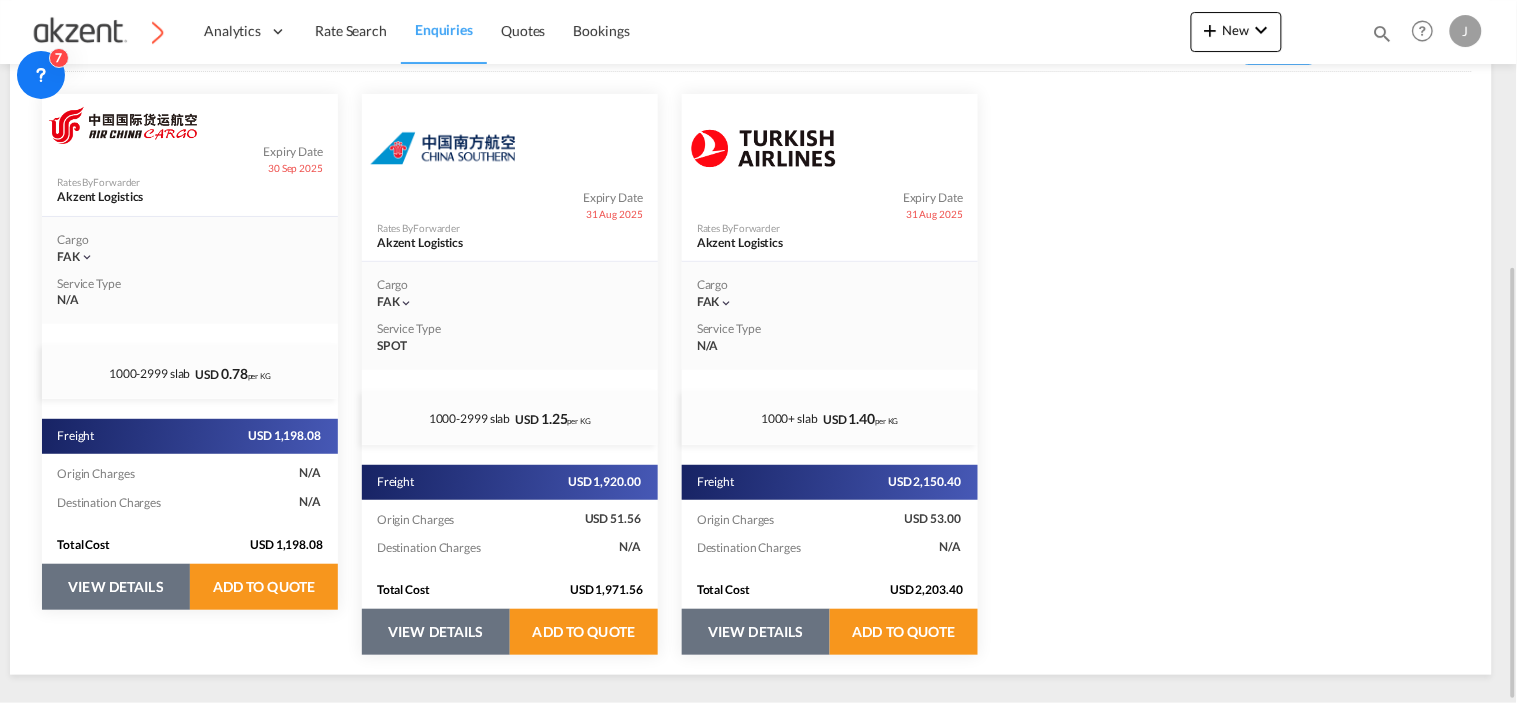 scroll, scrollTop: 0, scrollLeft: 0, axis: both 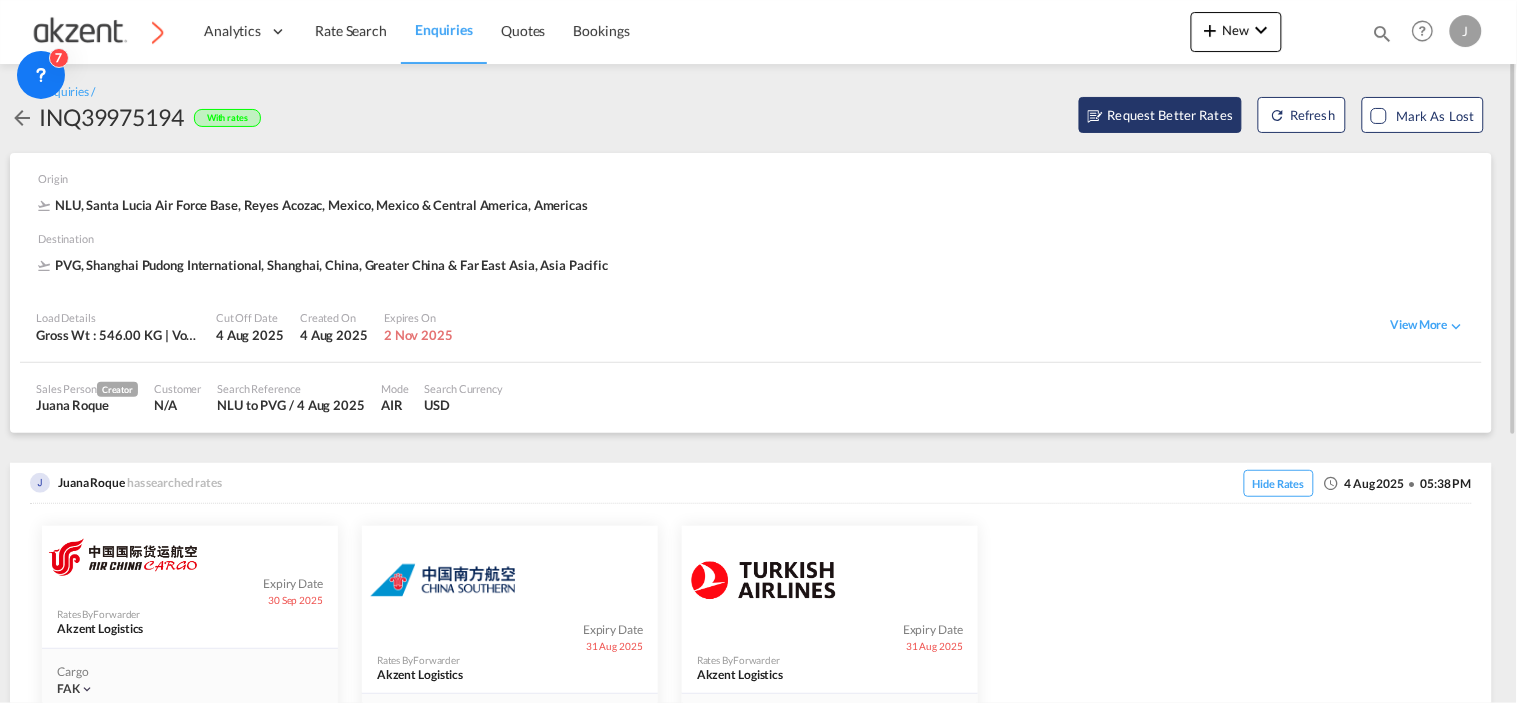 click on "Request Better Rates" at bounding box center [1161, 115] 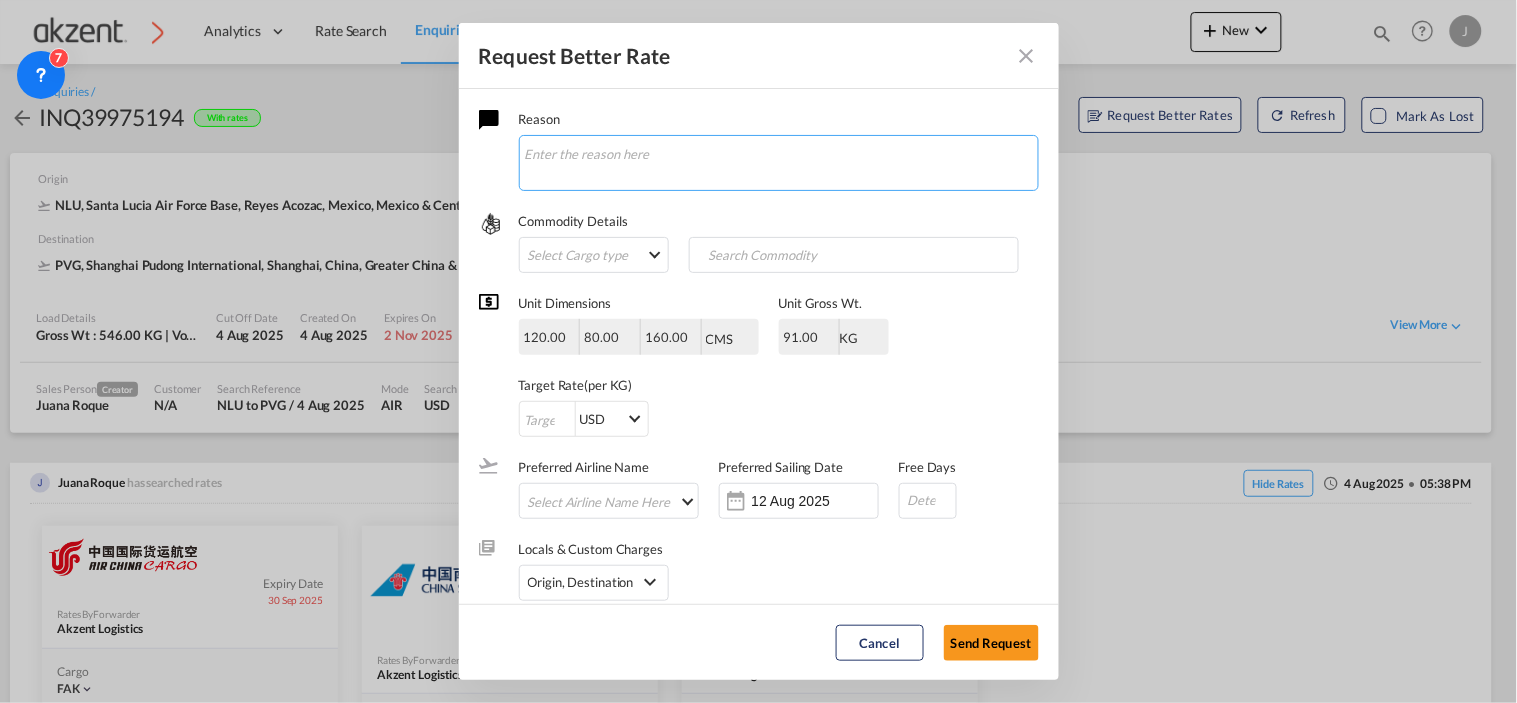click at bounding box center (779, 163) 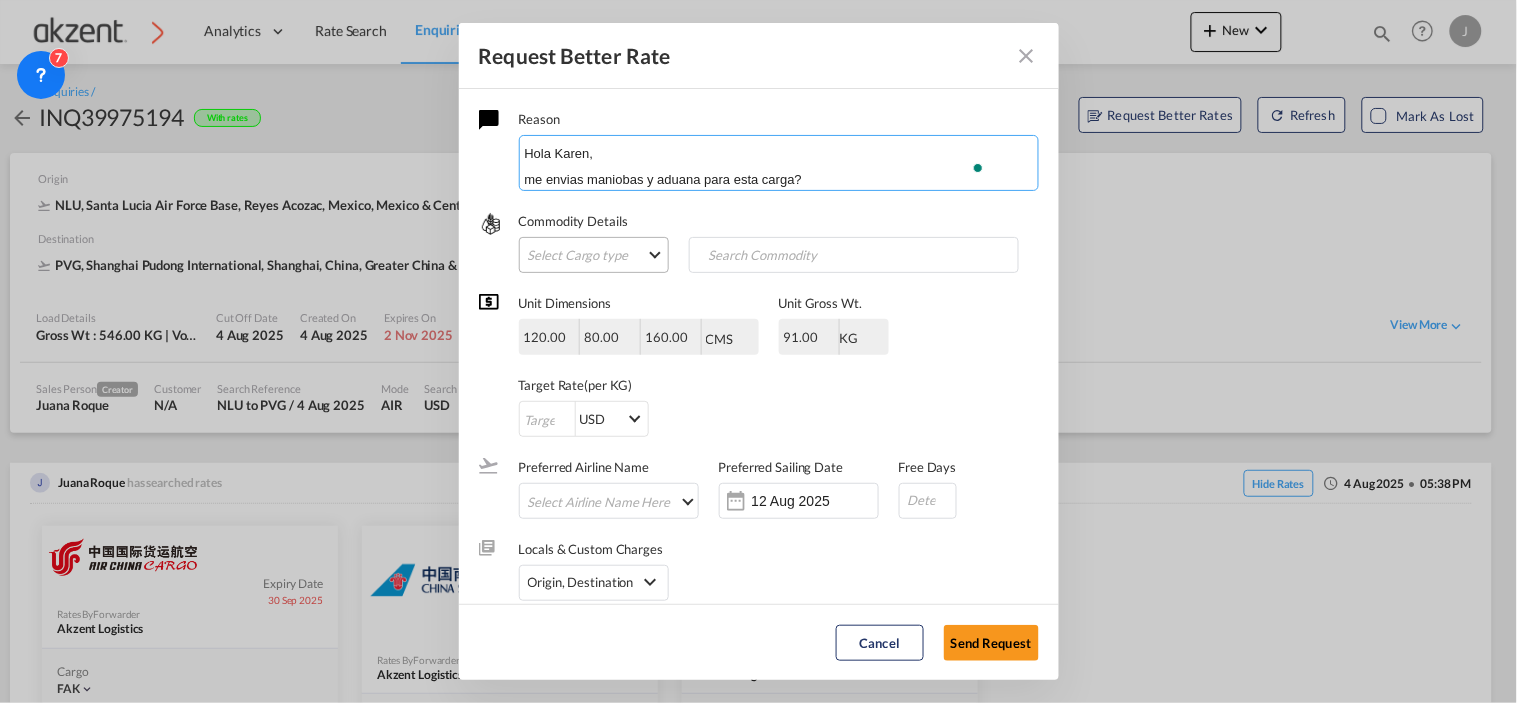 type on "Hola Karen,
me envias maniobas y aduana para esta carga?" 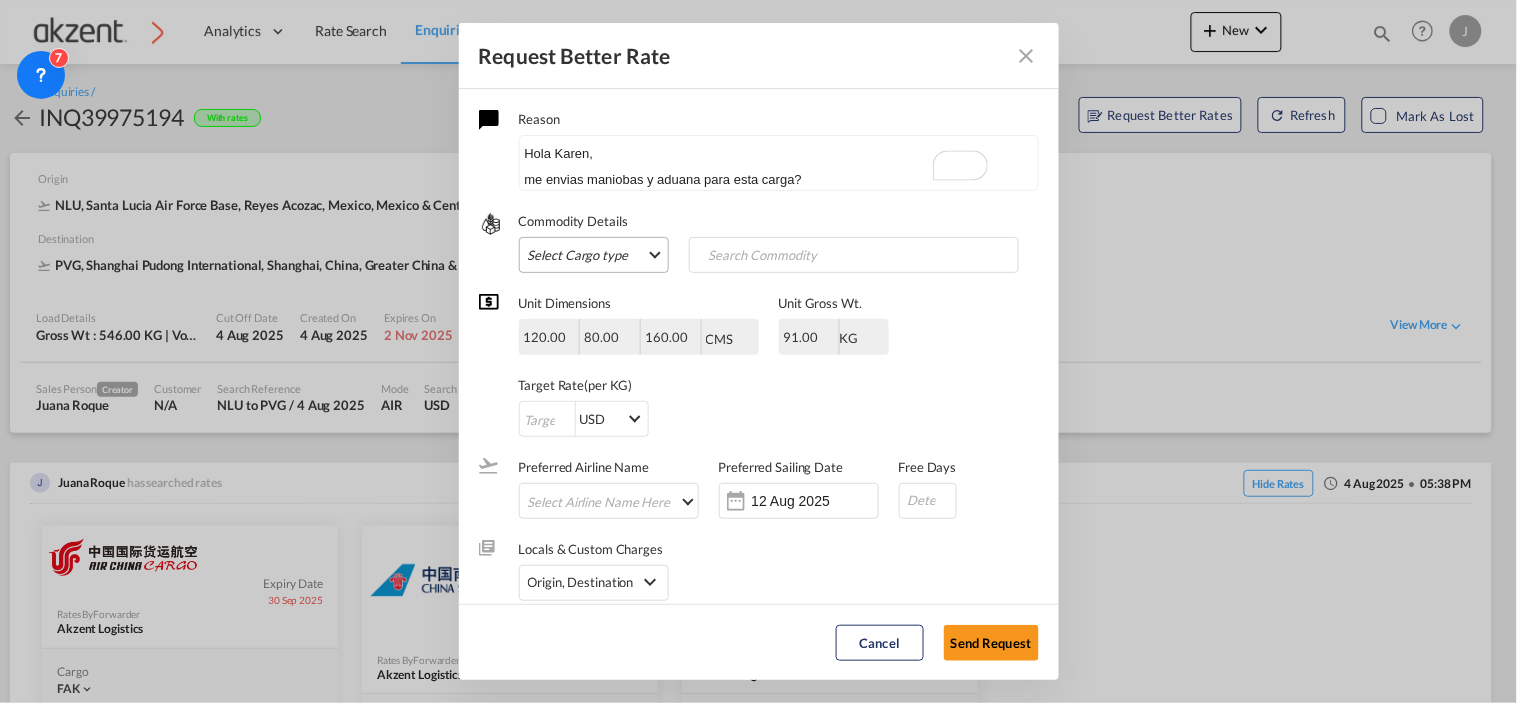 click on "Select Cargo type   FAK GCR GDSM General Cargo Hazardous Cargo Ambient Foodstuff Chilled Frozen Perishables Flexibags Out of Gauge Others Group NAC NAC Vehicles" at bounding box center (594, 255) 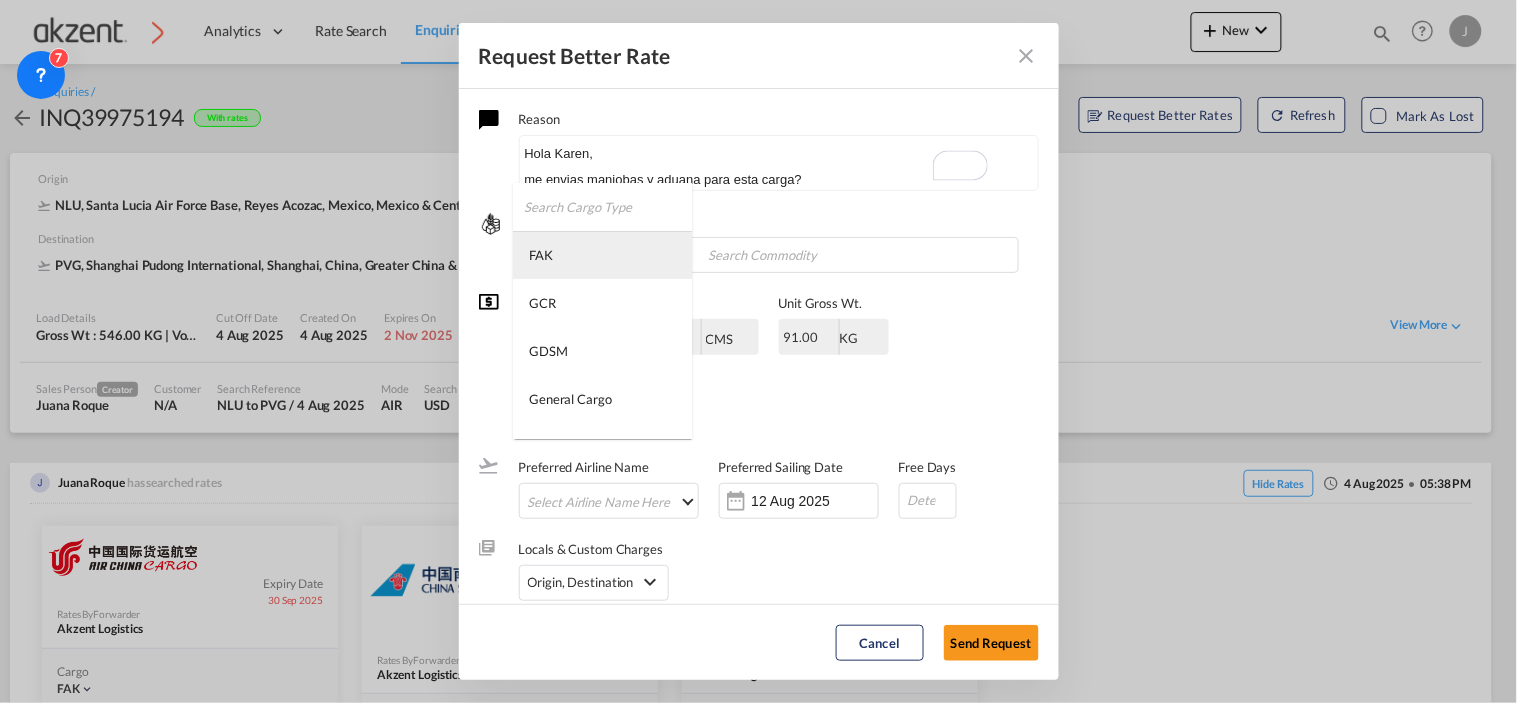 click on "FAK" at bounding box center [602, 255] 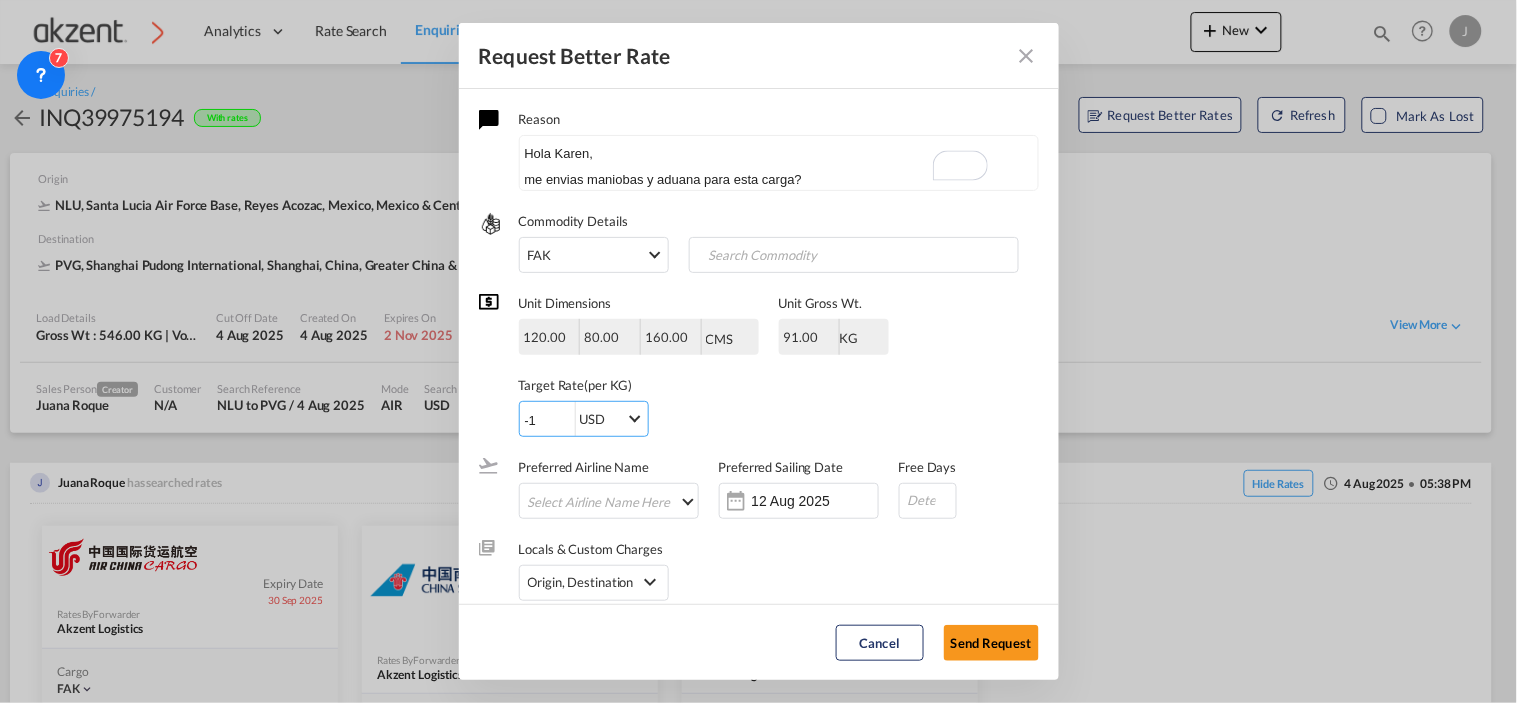 type on "-1" 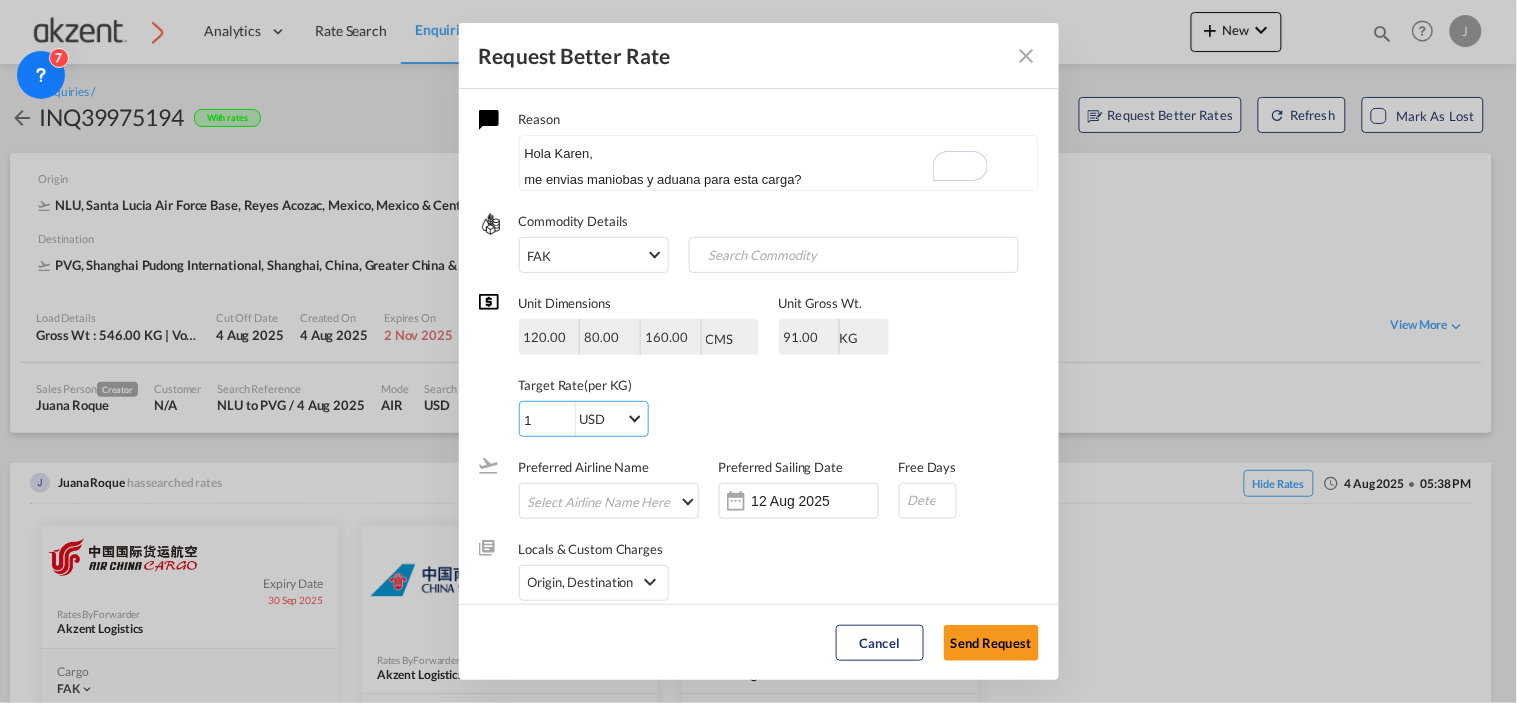 type on "1" 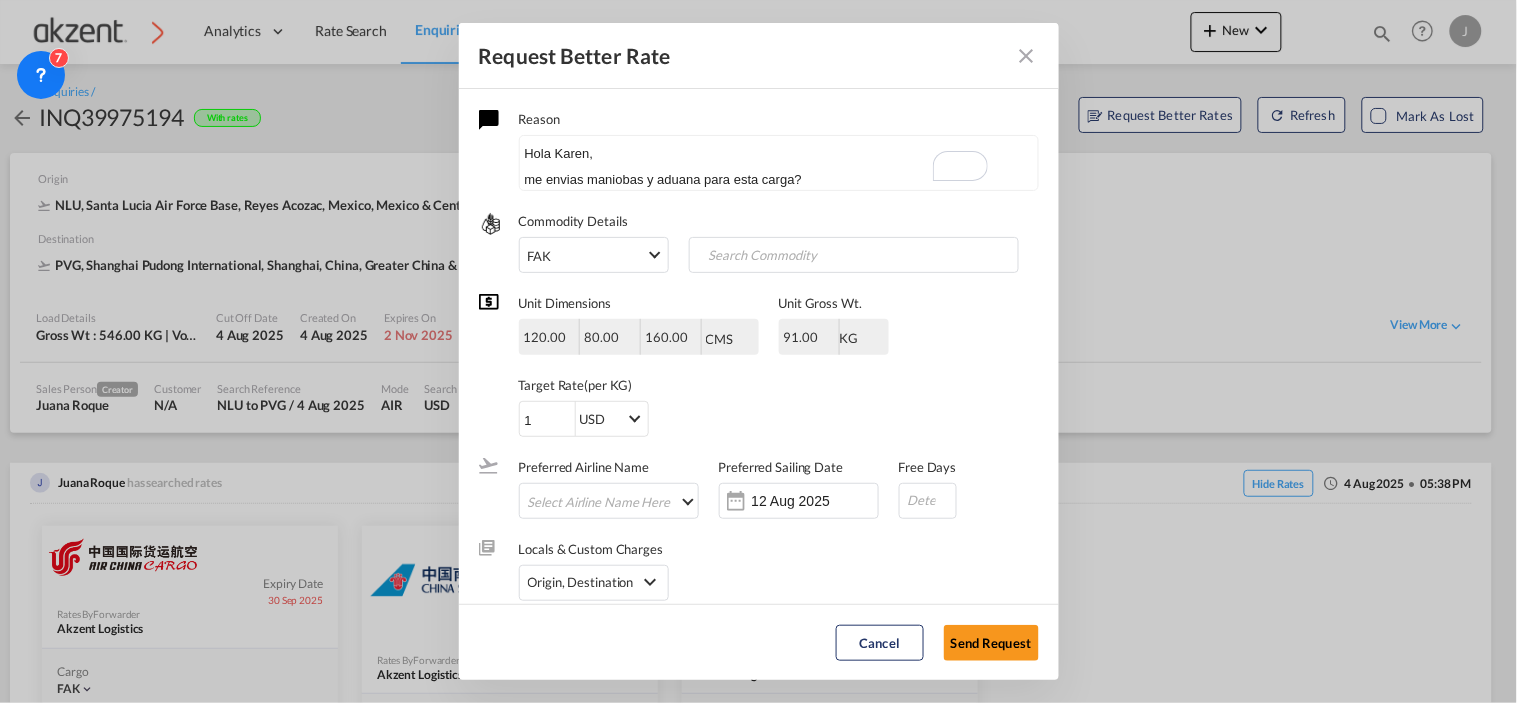 click on "1
USD
AED
AFN
ALL
AMD
ANG
AOA
ARS
AUD
AWG
AZN
BAM
BBD
BDT
BGN
BHD
BIF
BMD
BND
BOB
BRL
BSD
BTN
BWP
BYN
BZD
CAD
CDF
CHF
CLP
CNY
COP
CRC
CUC
CUP
CVE
CZK
DJF
DKK
DOP
DZD
EGP
ERN
ETB
EUR
FJD
FKP
FOK
GBP
GEL
GGP
GHS
GIP
GMD
GNF
GTQ
GYD
HKD
HNL
HRK
HTG
HUF
IDR
ILS
IMP
INR
IQD
IRR
ISK
JMD
JOD
JPY
KES
KGS
KHR
KID
KMF
KRW
KWD
KYD
KZT
LAK
LBP
LKR
LRD
LSL
LYD
MAD
MDL
MGA
MKD
MMK
MNT
MOP
MRU
MUR
MVR
MWK
MXN
MYR
MZN
NAD
NGN
NIO
NOK
NPR
NZD
OMR
PAB
PEN
PGK
PHP
PKR
PLN
PYG
QAR
RON
RSD
RUB
RWF
SAR
SBD
SCR
SDG
SEK
SGD
SHP
SLL
SOS
SRD
SSP
STN
SYP
SZL
THB
TJS
TMT
TND
TOP
TRY
TTD
TVD
TWD
TZS
UAH
UGX
USD
UYU
UZS
VES
VND
VUV
WST
XAF
XCD
XDR
XOF
XPF
YER
ZAR
ZMW" at bounding box center [704, 419] 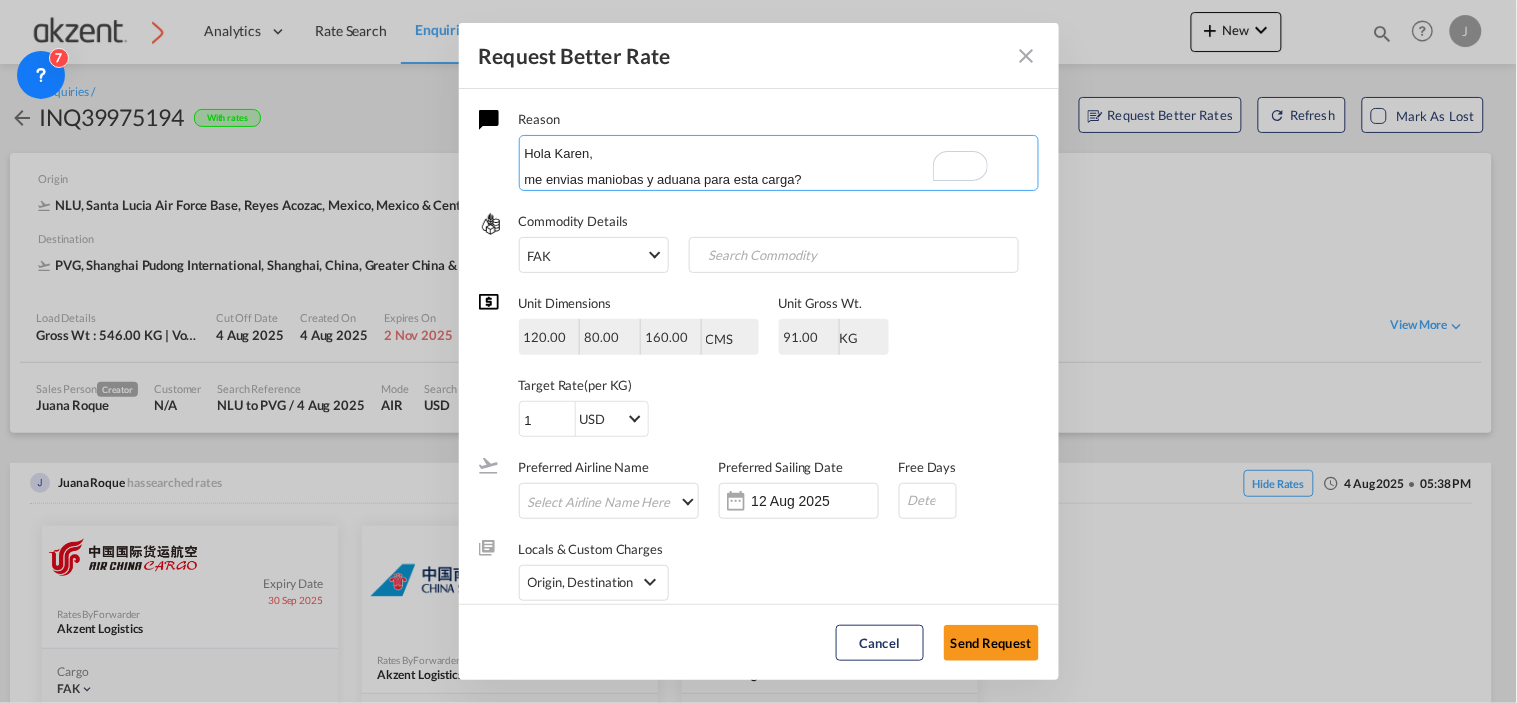 click on "Hola Karen,
me envias maniobas y aduana para esta carga?" at bounding box center [779, 163] 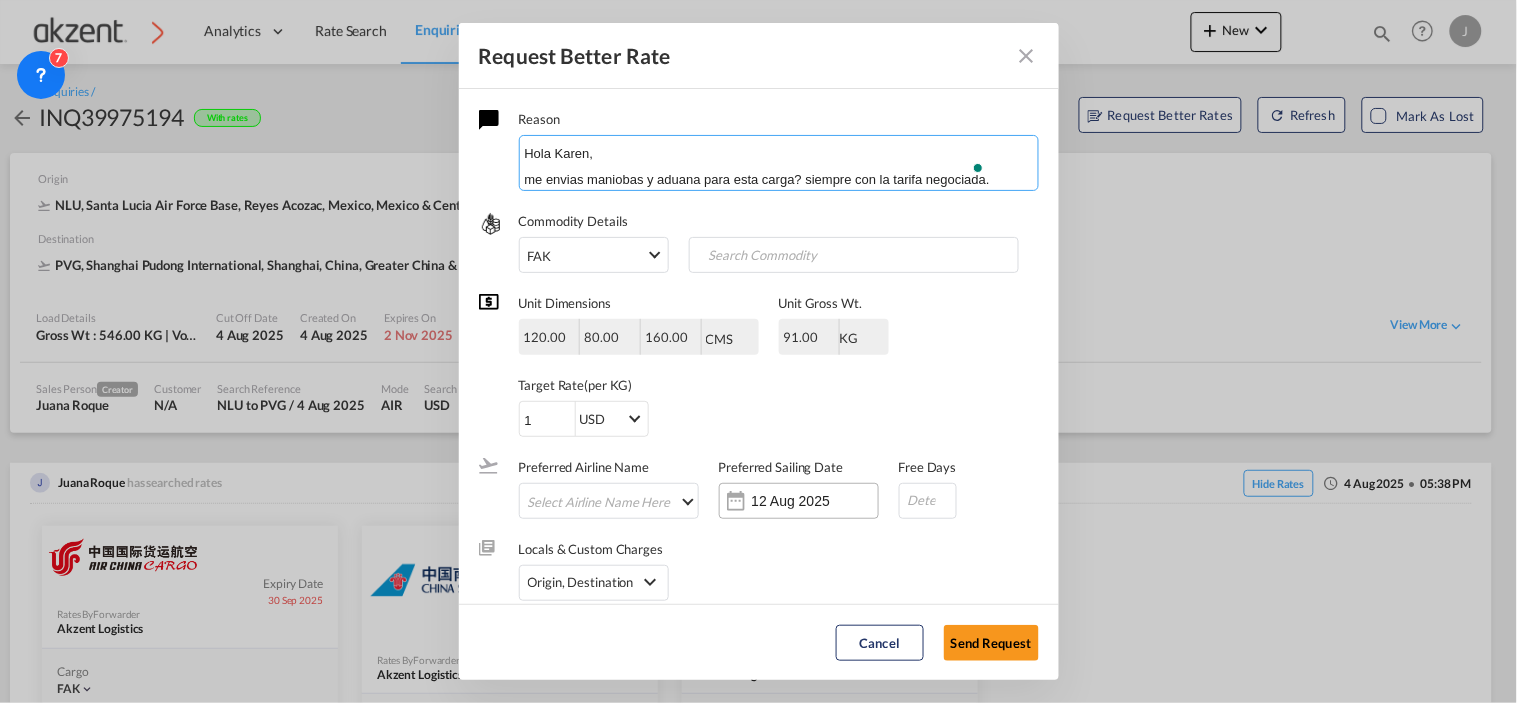 type on "Hola Karen,
me envias maniobas y aduana para esta carga? siempre con la tarifa negociada." 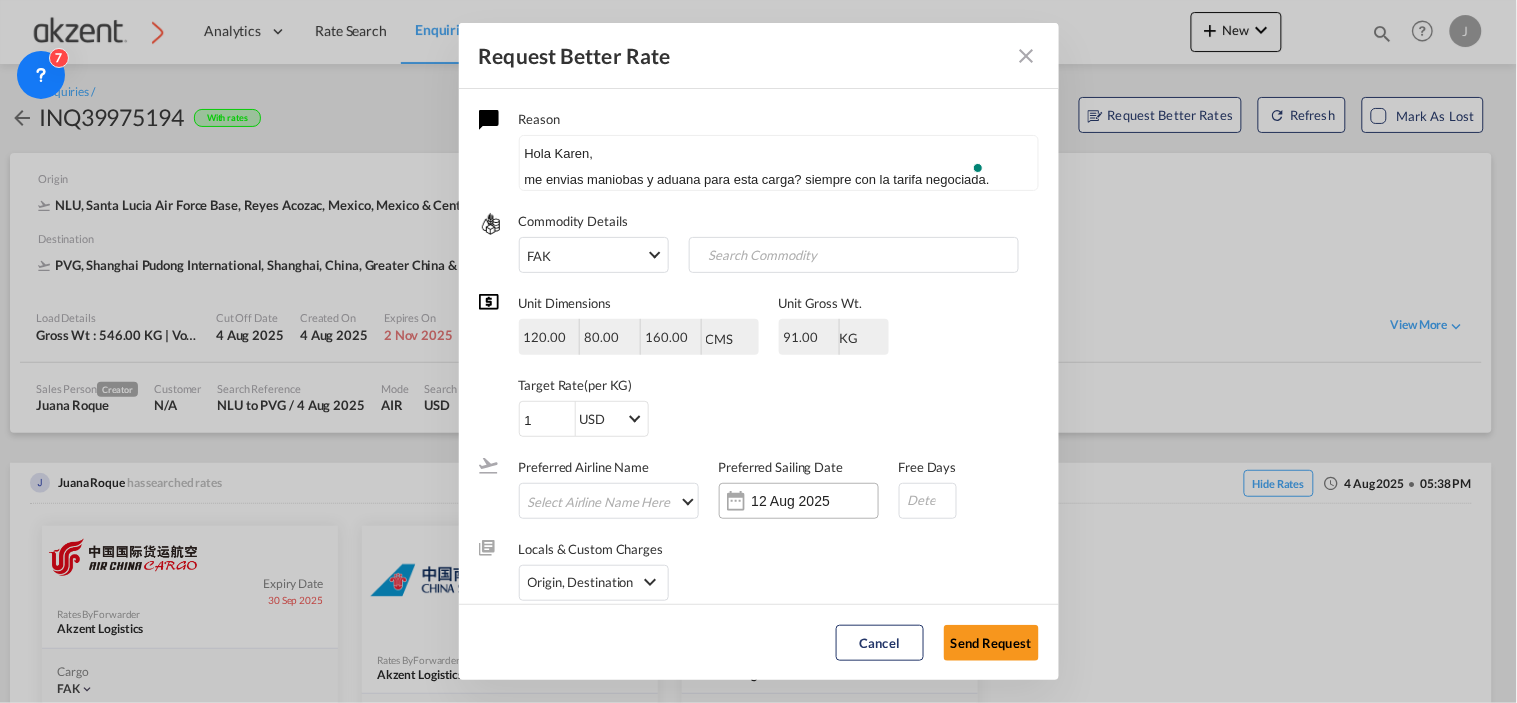click on "12 Aug 2025" at bounding box center (815, 501) 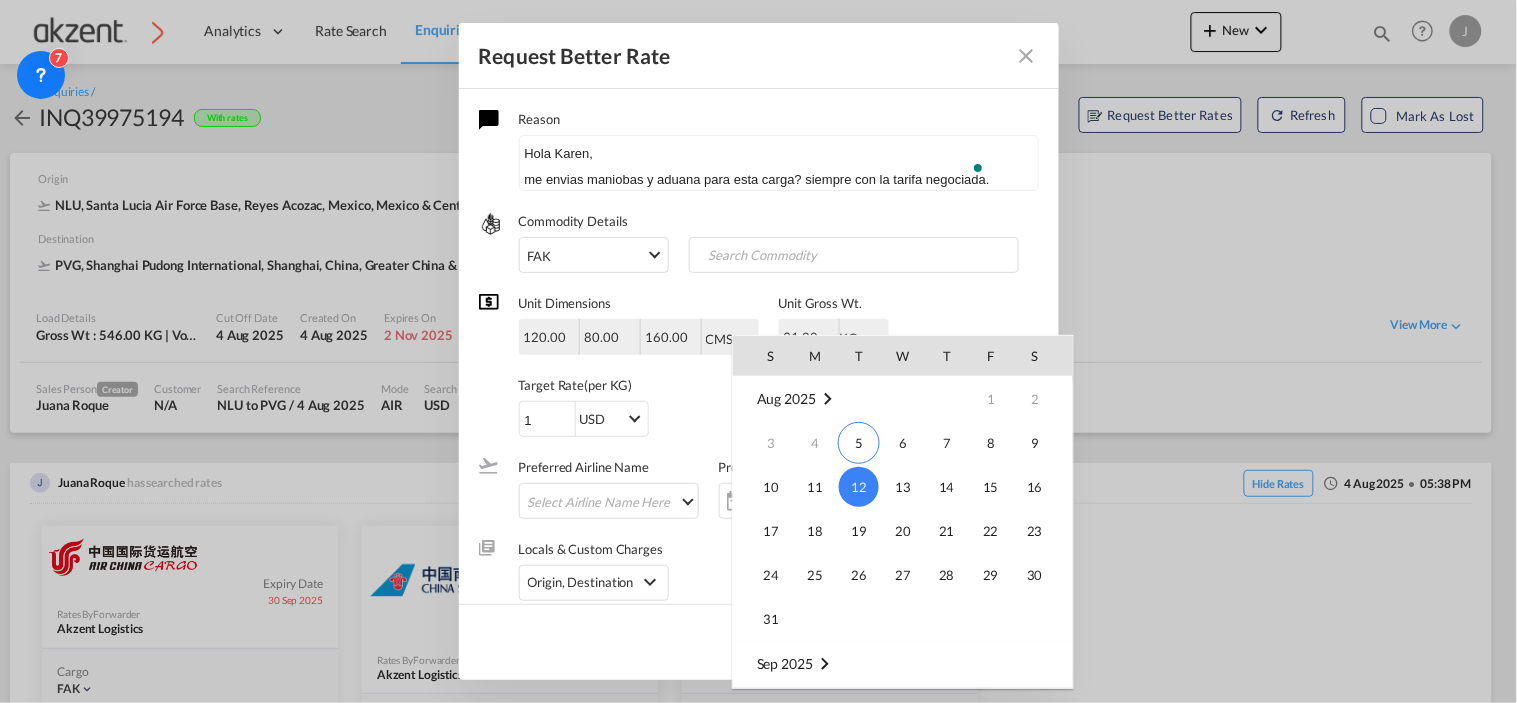 click on "12" at bounding box center [859, 487] 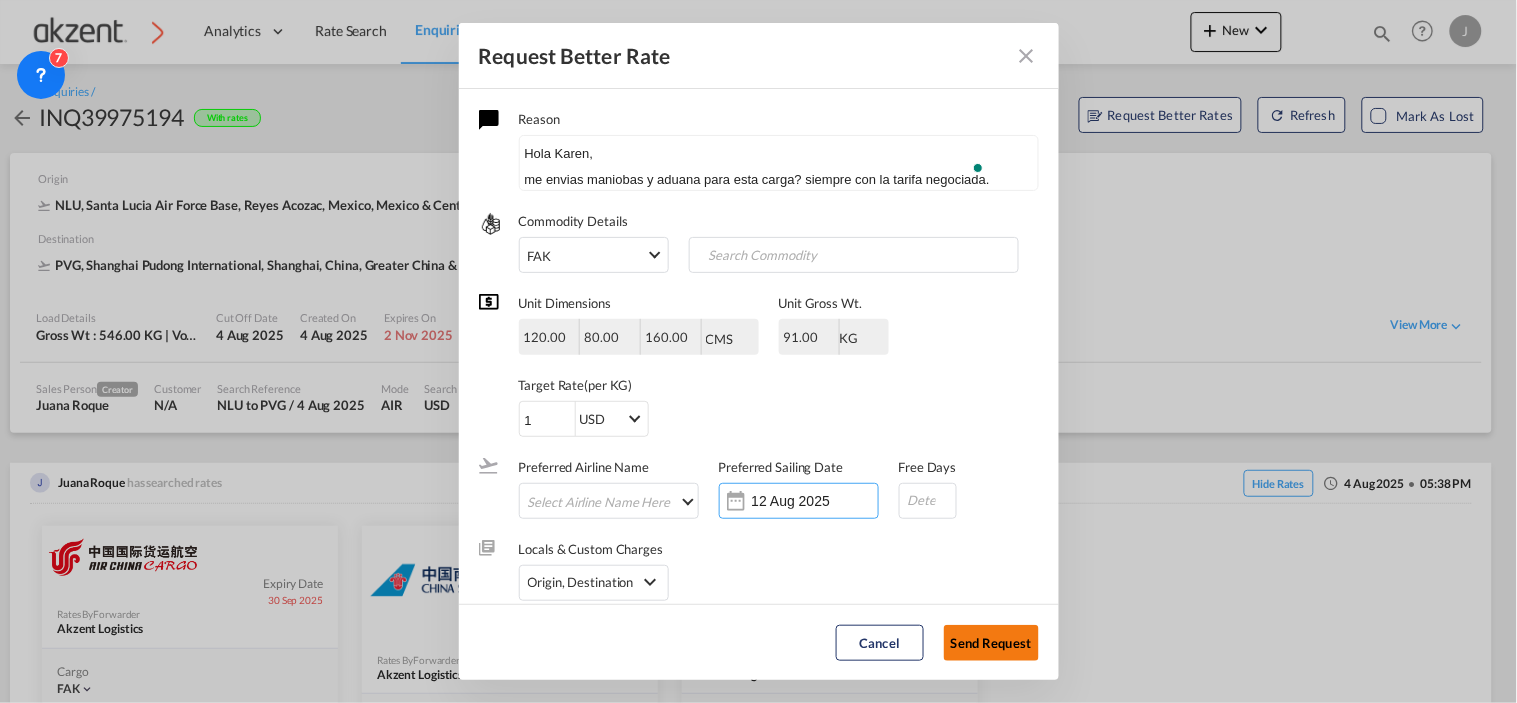 click on "Send Request" at bounding box center [991, 643] 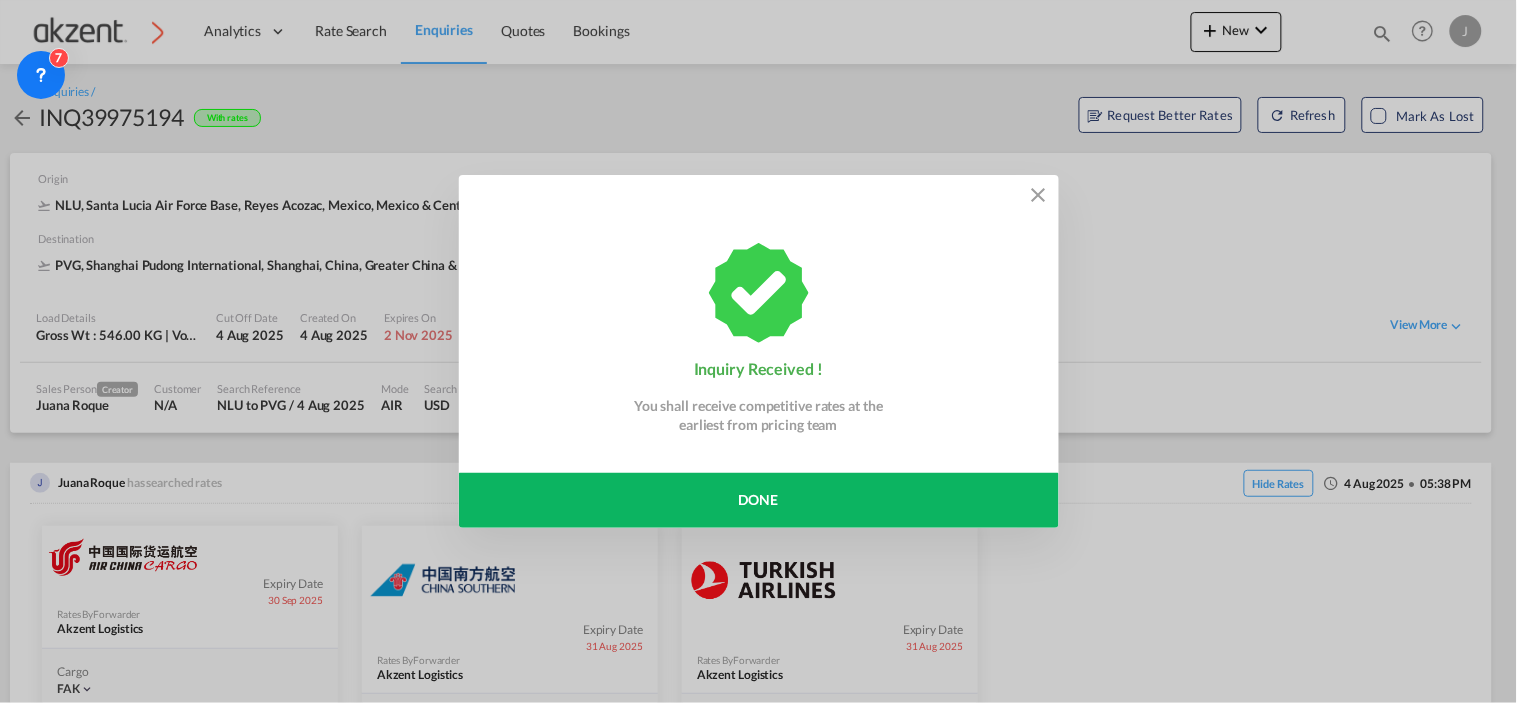 click on "Done" at bounding box center [759, 500] 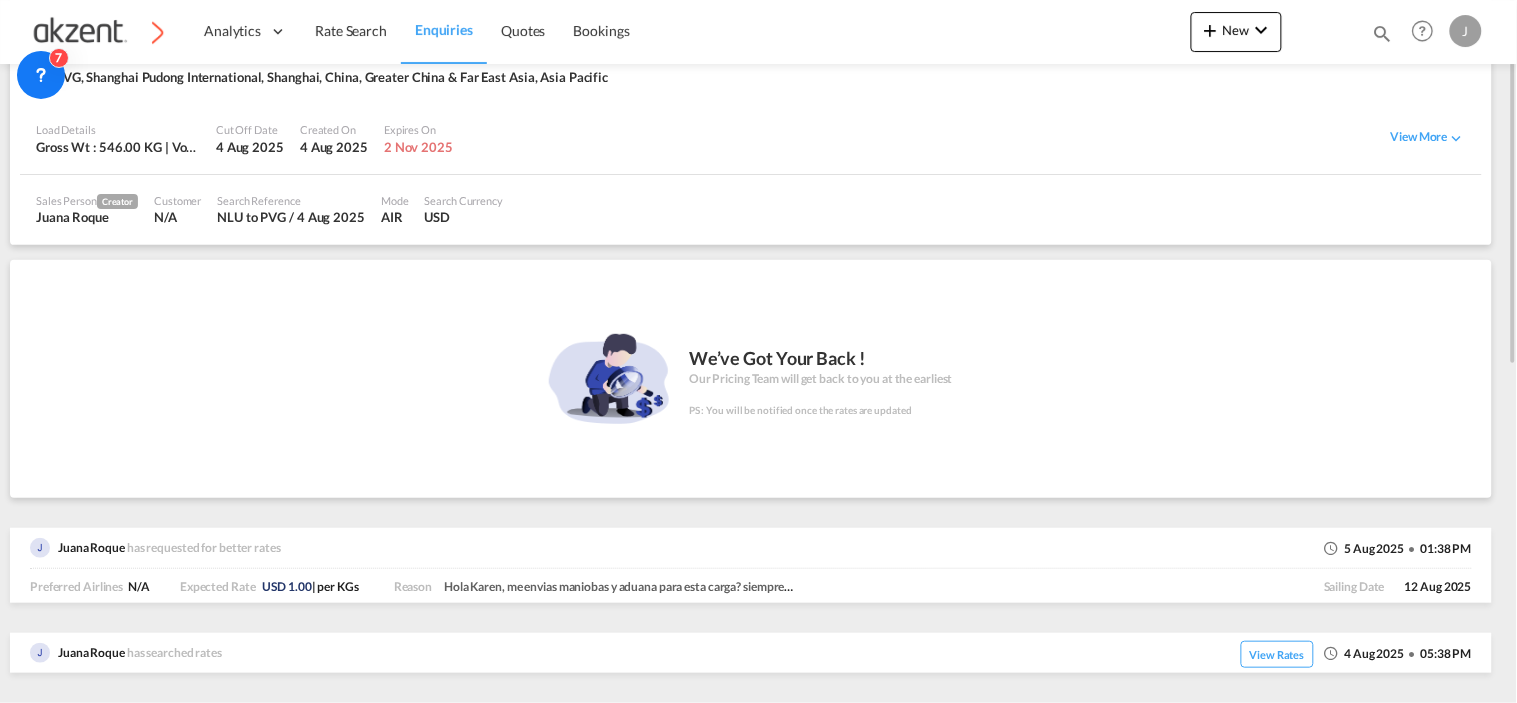 scroll, scrollTop: 0, scrollLeft: 0, axis: both 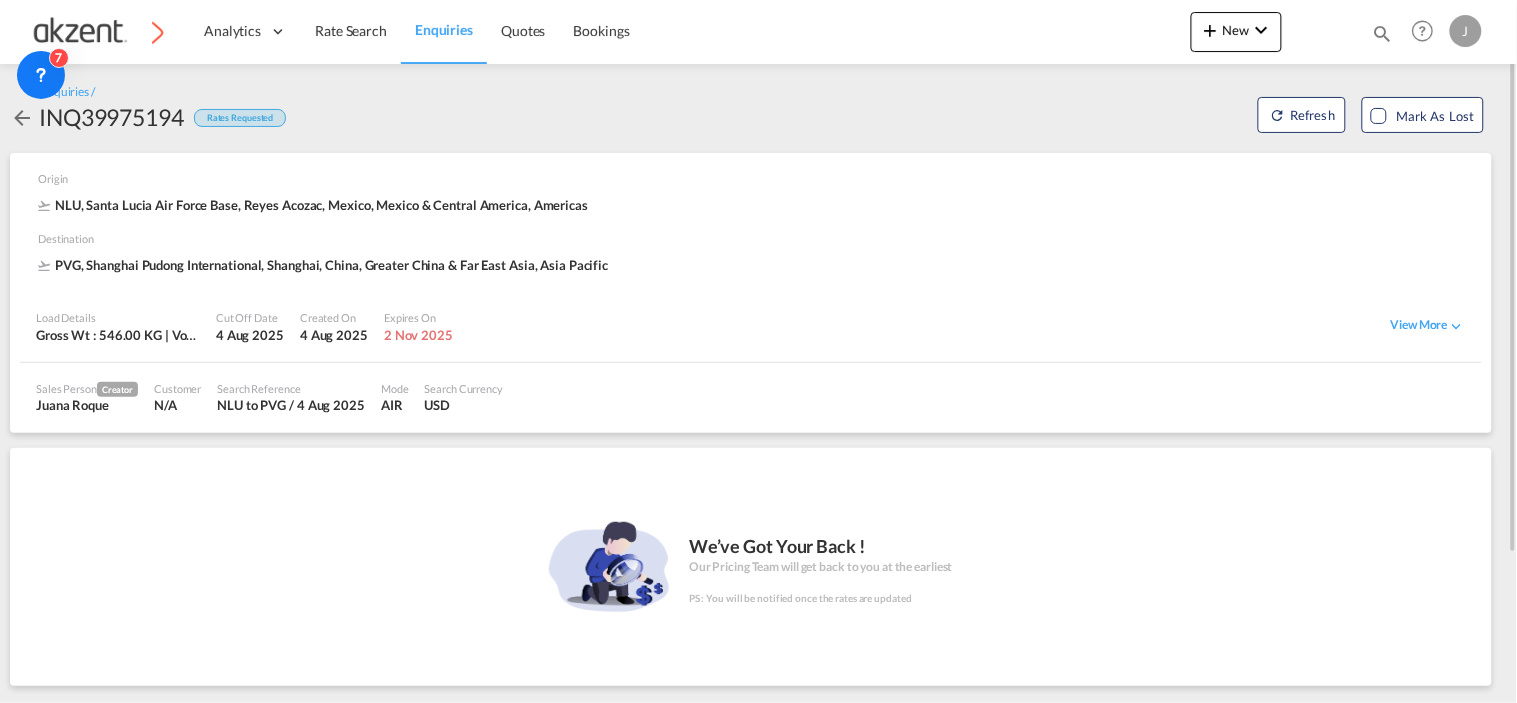 click on "Enquiries" at bounding box center (444, 29) 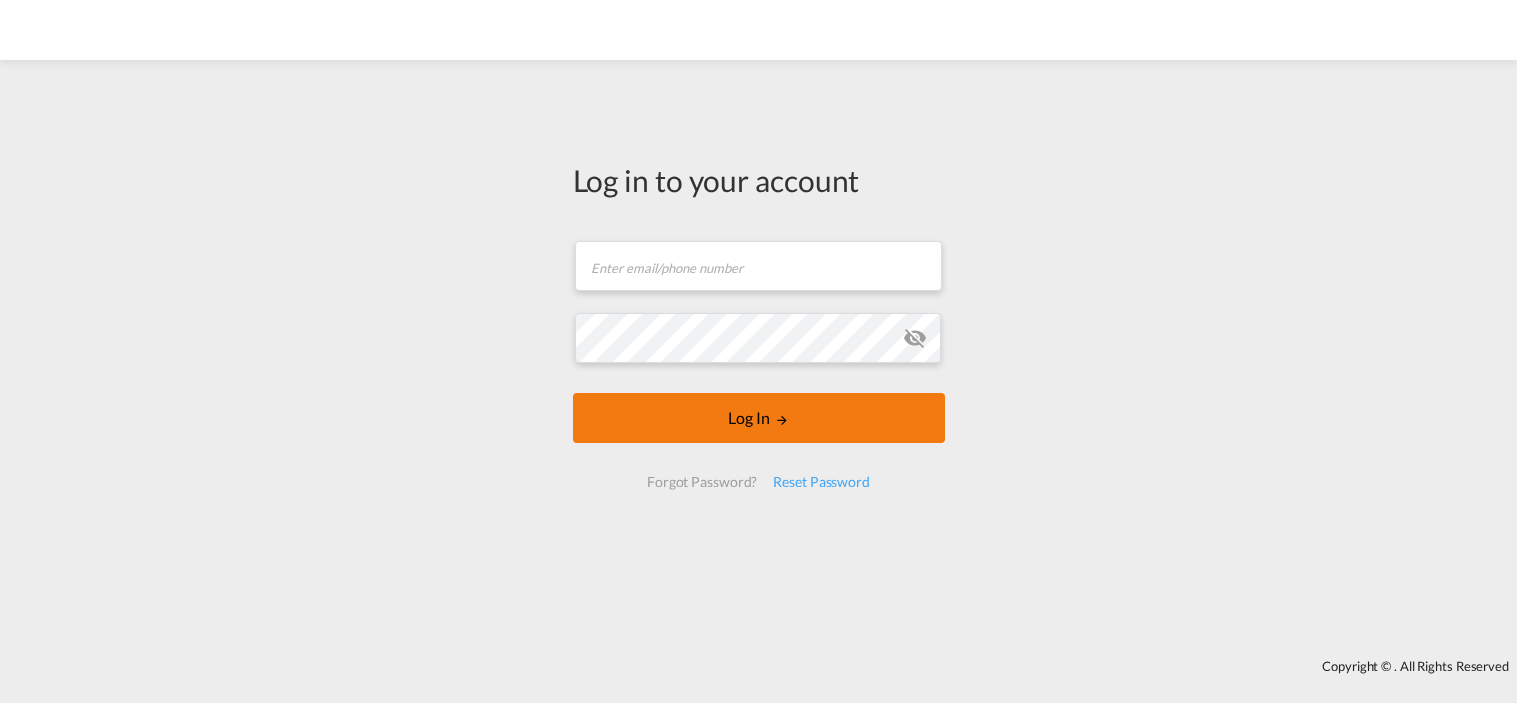 scroll, scrollTop: 0, scrollLeft: 0, axis: both 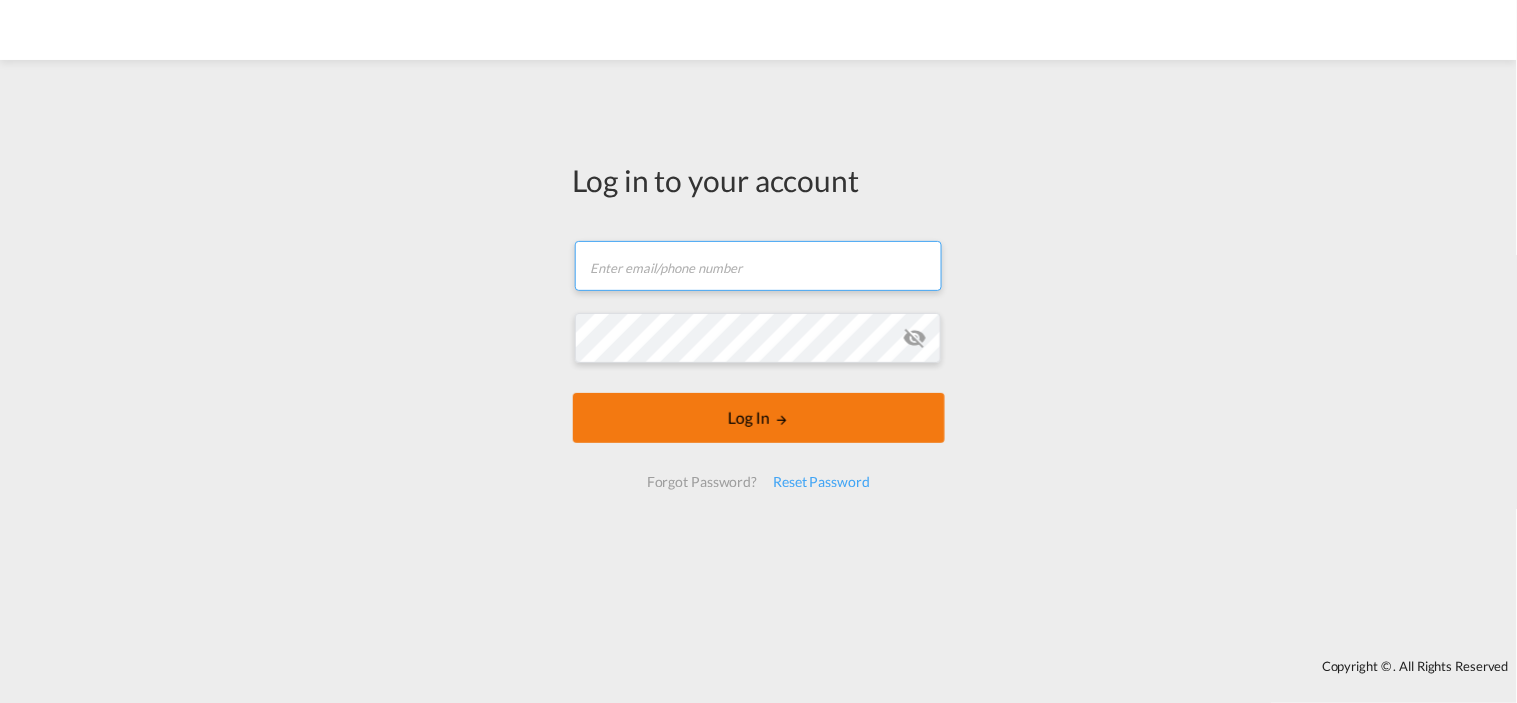type on "juanaroque@akzent.mx" 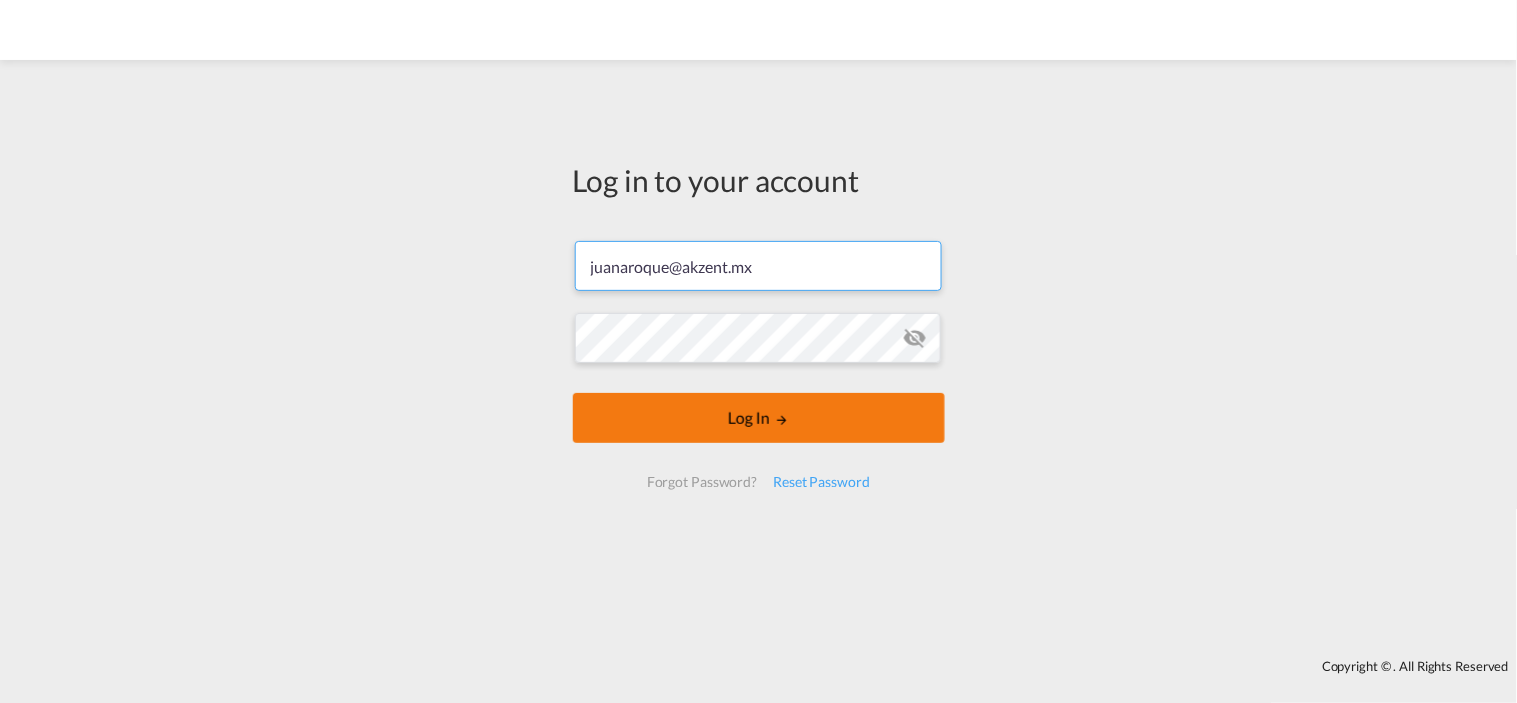 click on "Log In" at bounding box center [759, 418] 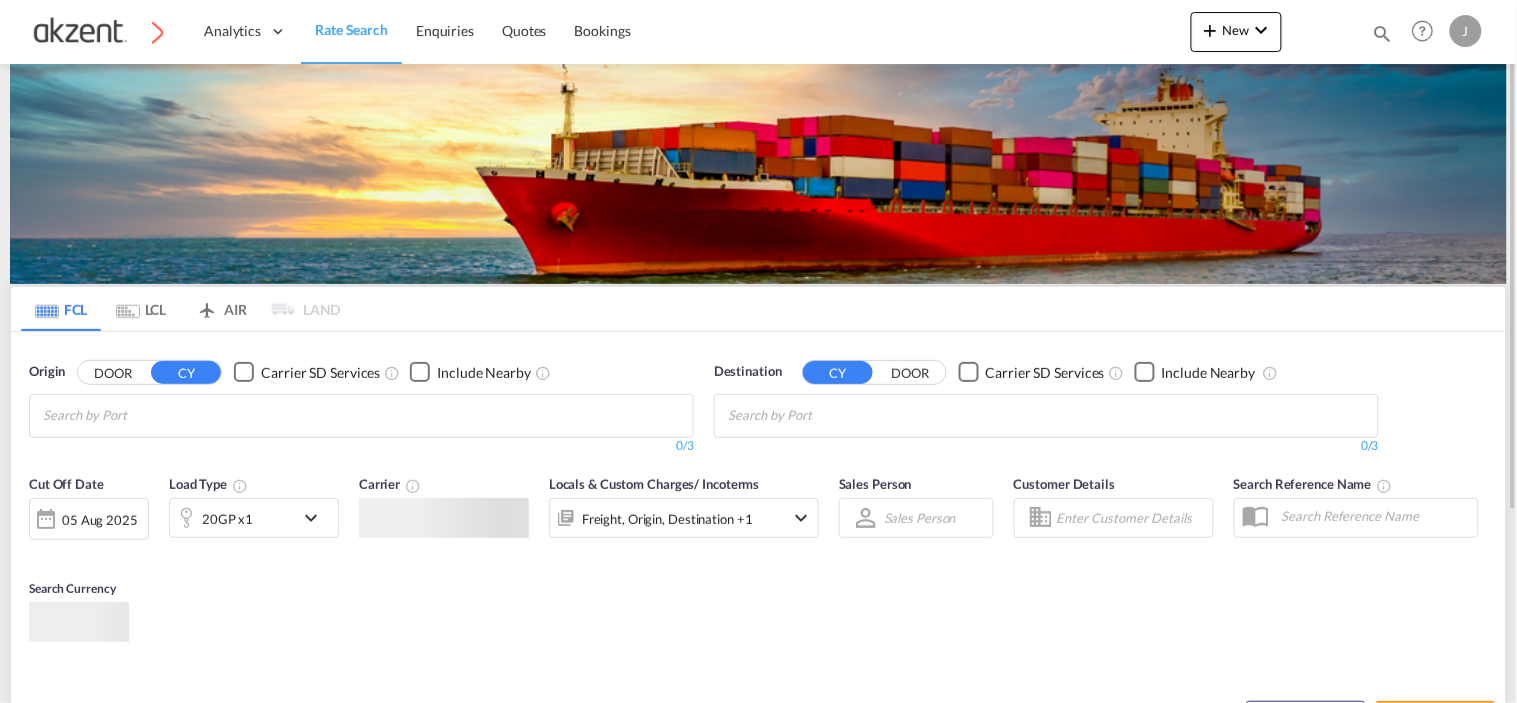 click at bounding box center (1383, 33) 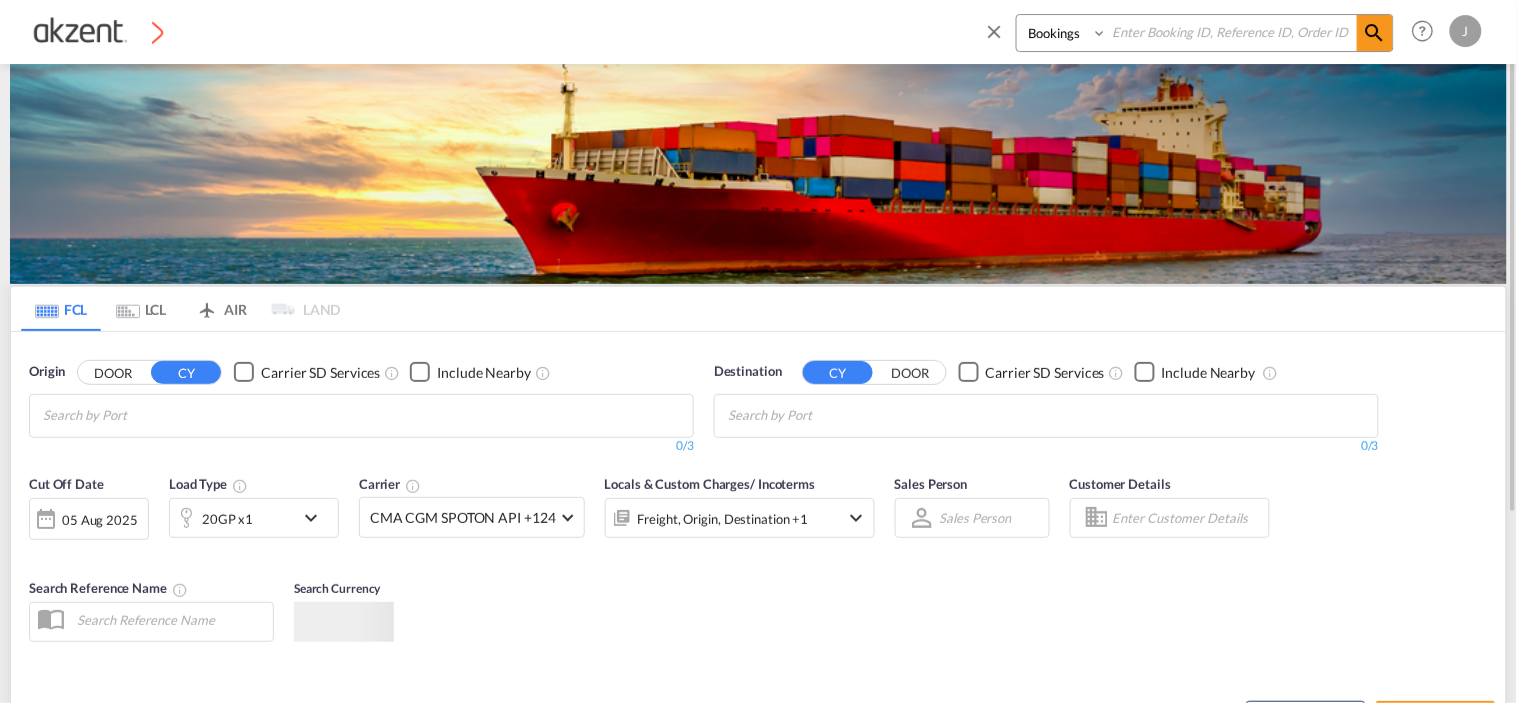 click at bounding box center (1232, 32) 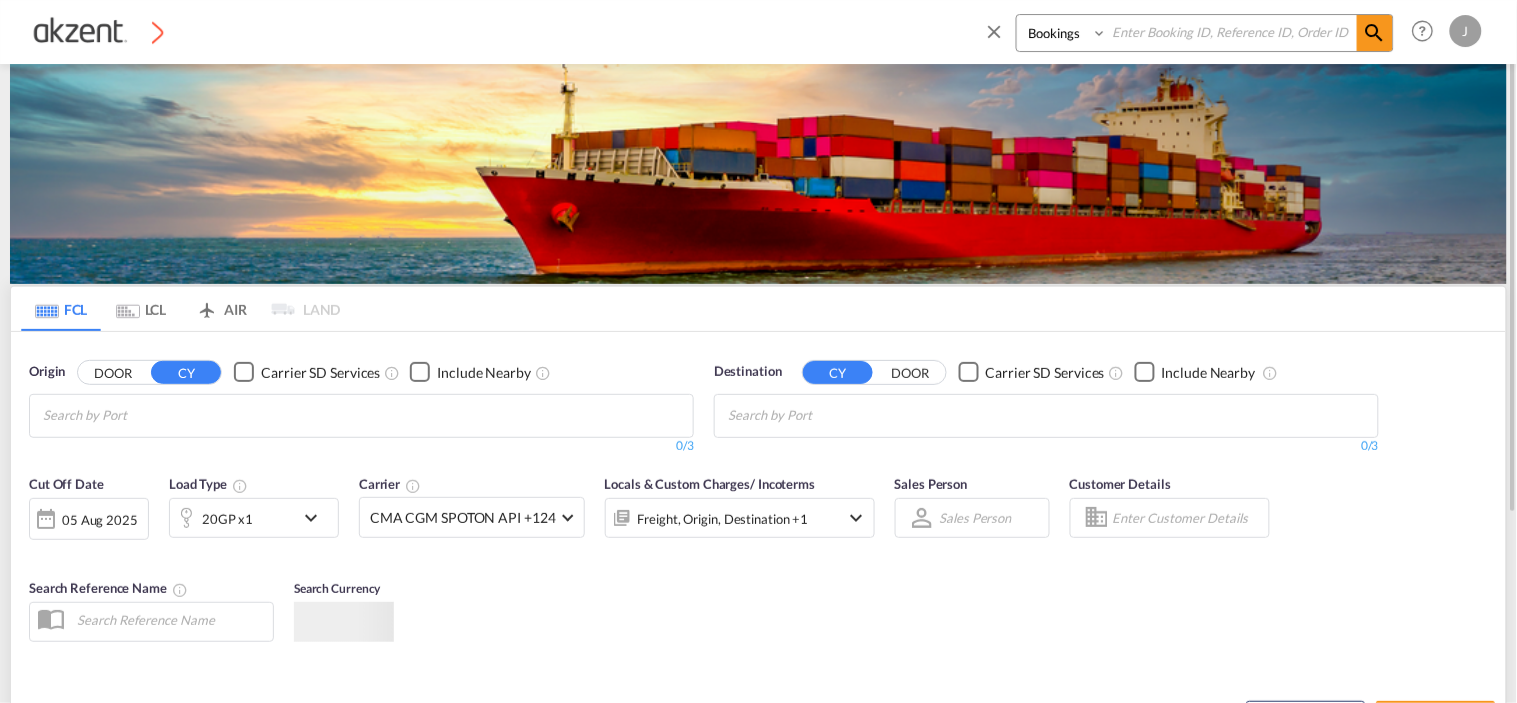 paste on "AKZ000006667" 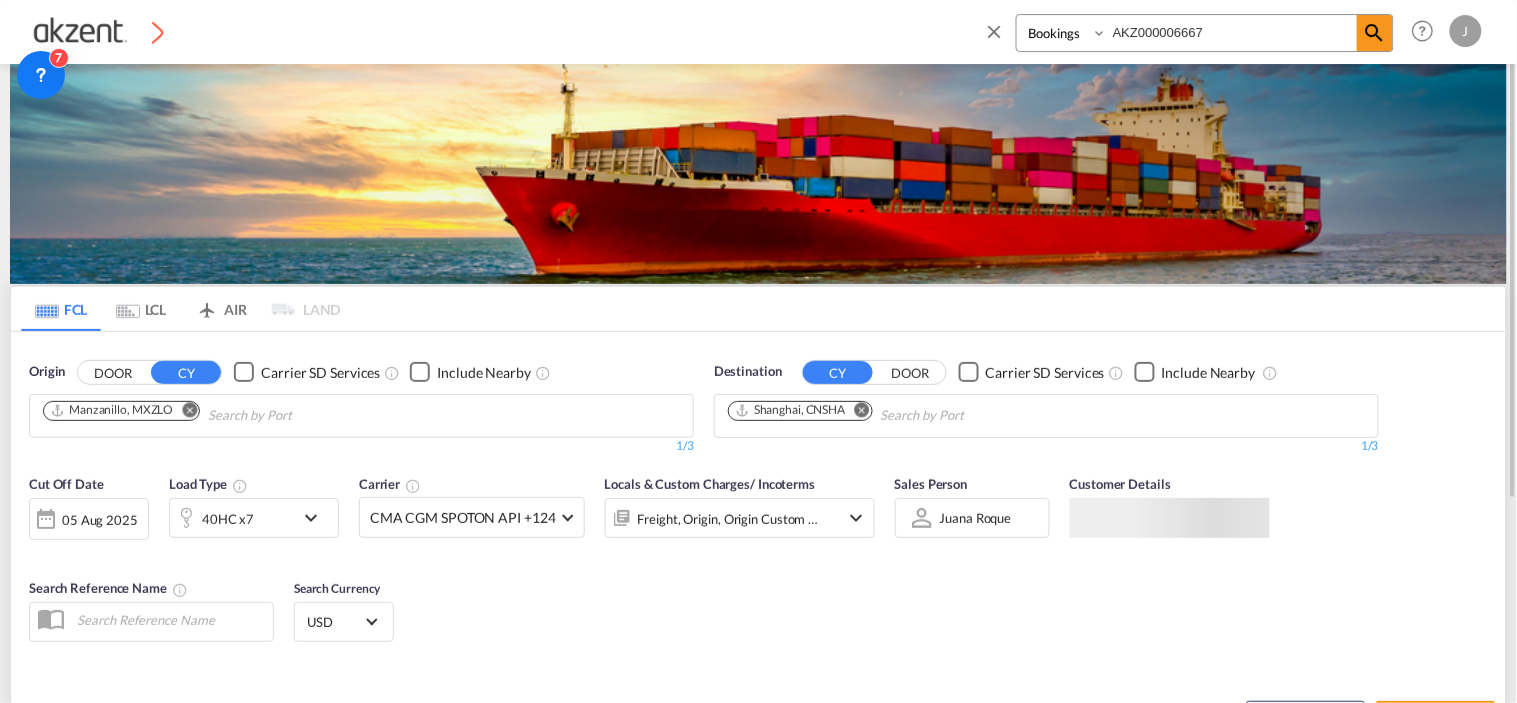 type on "AKZ000006667" 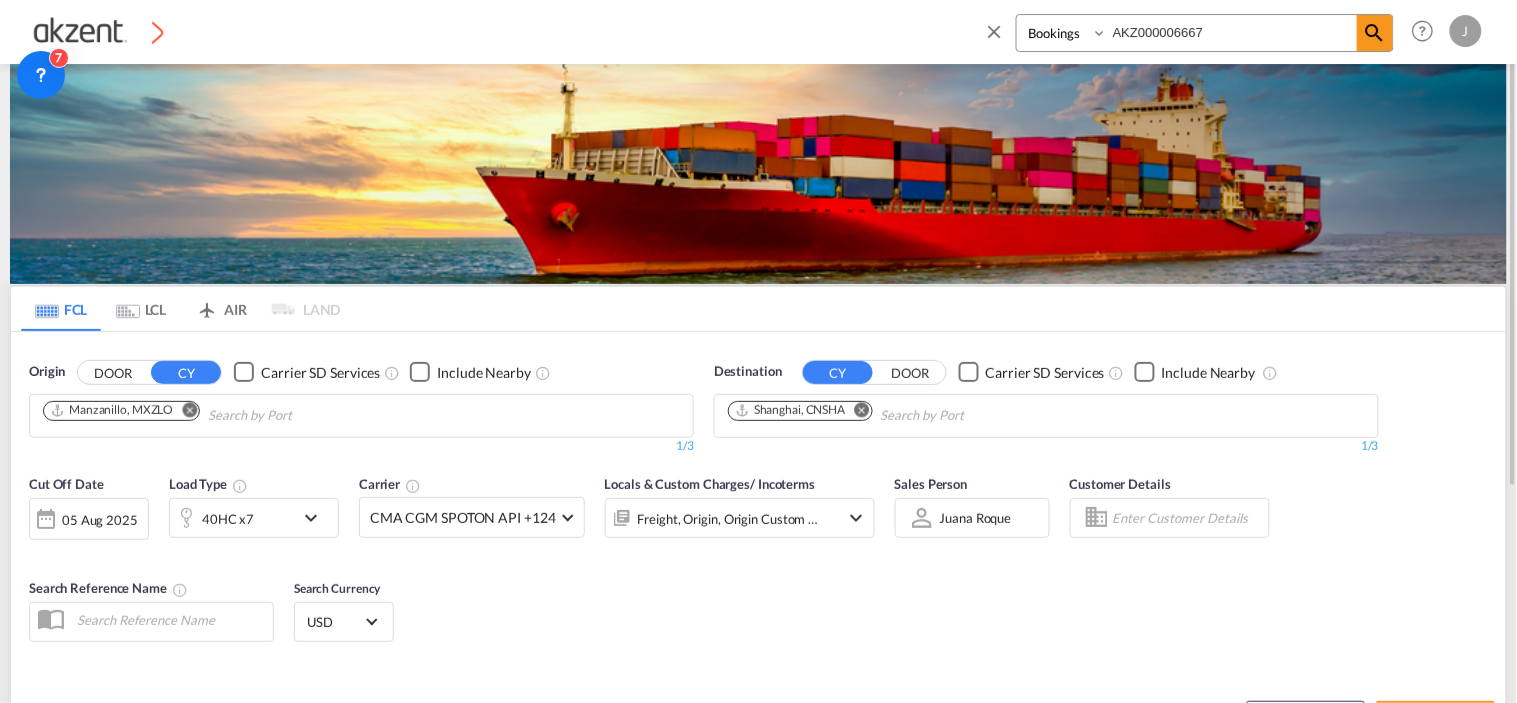 select on "Quotes" 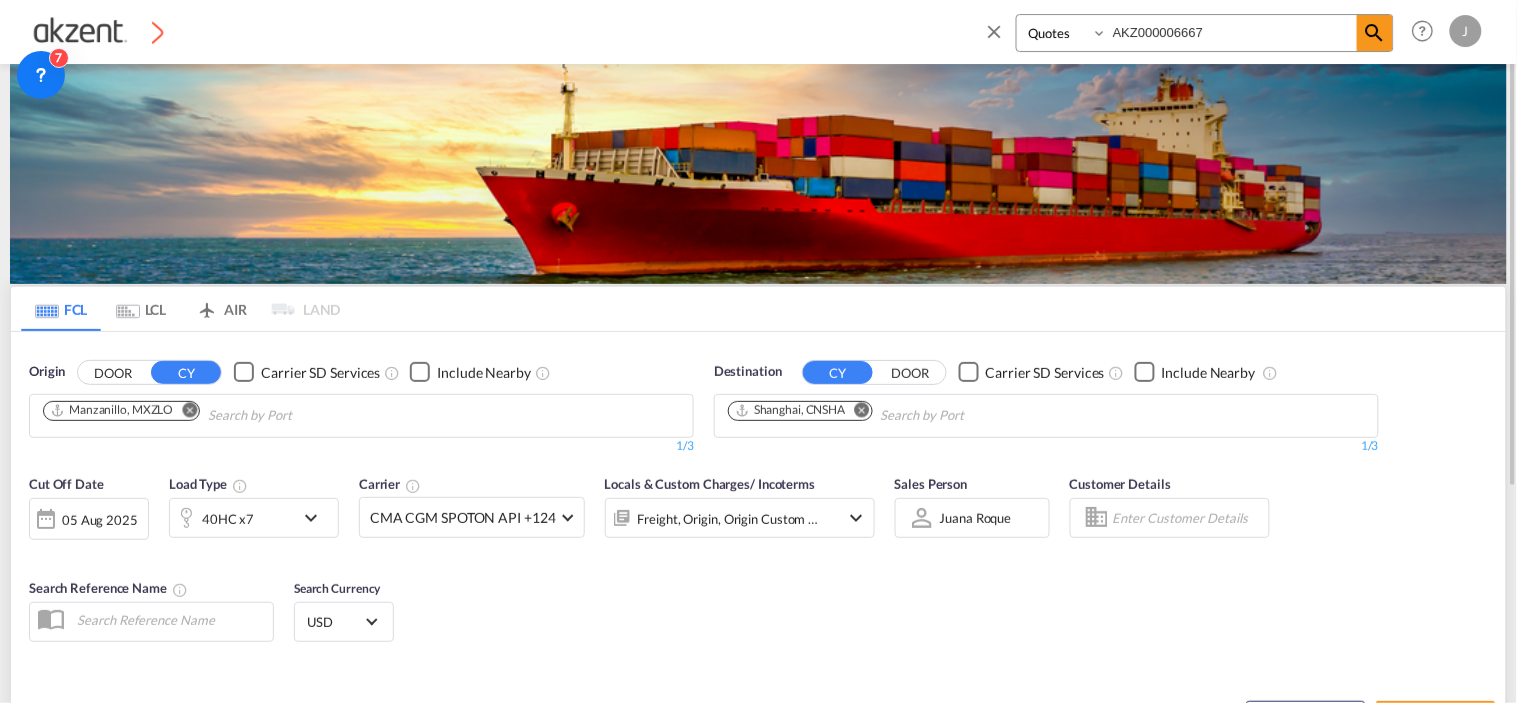 click on "Bookings Quotes Enquiries" at bounding box center (1064, 33) 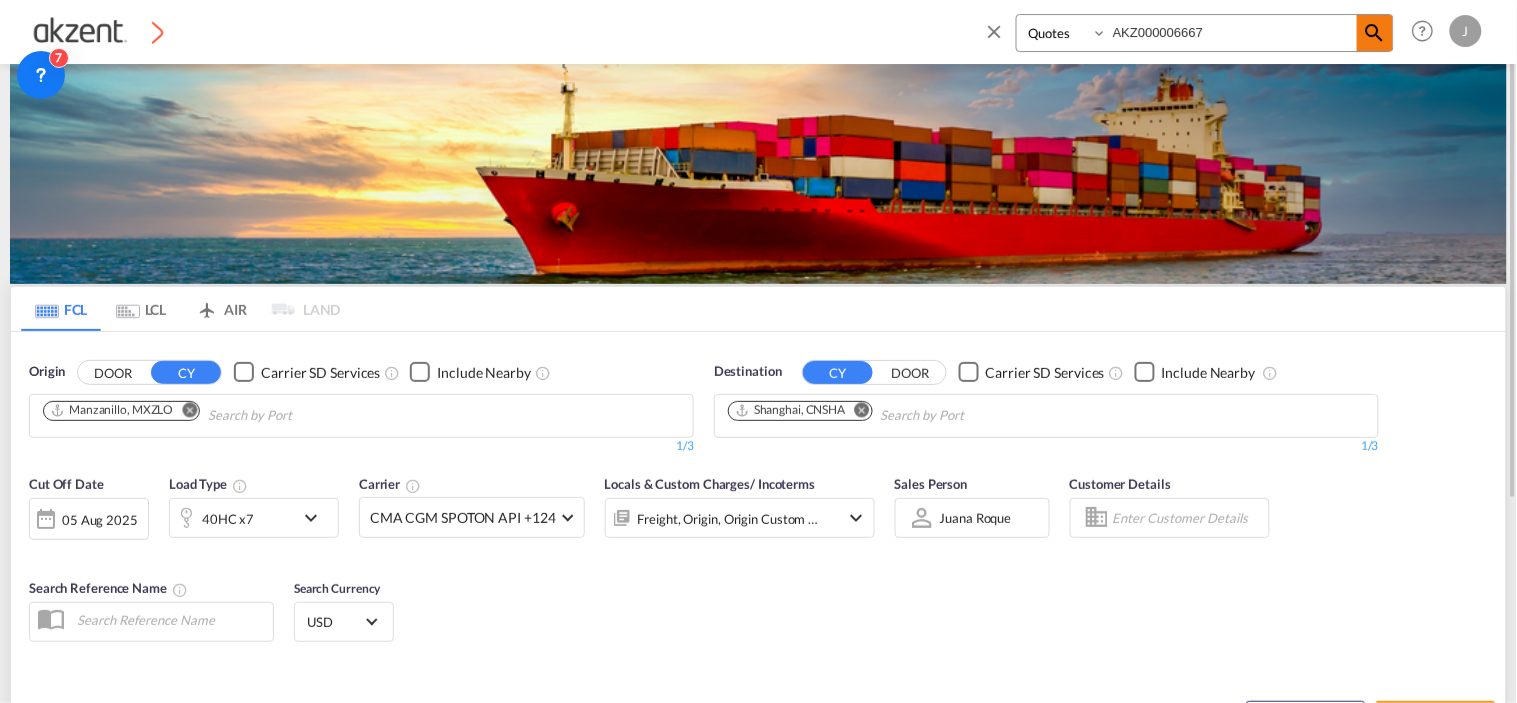 click at bounding box center (1375, 33) 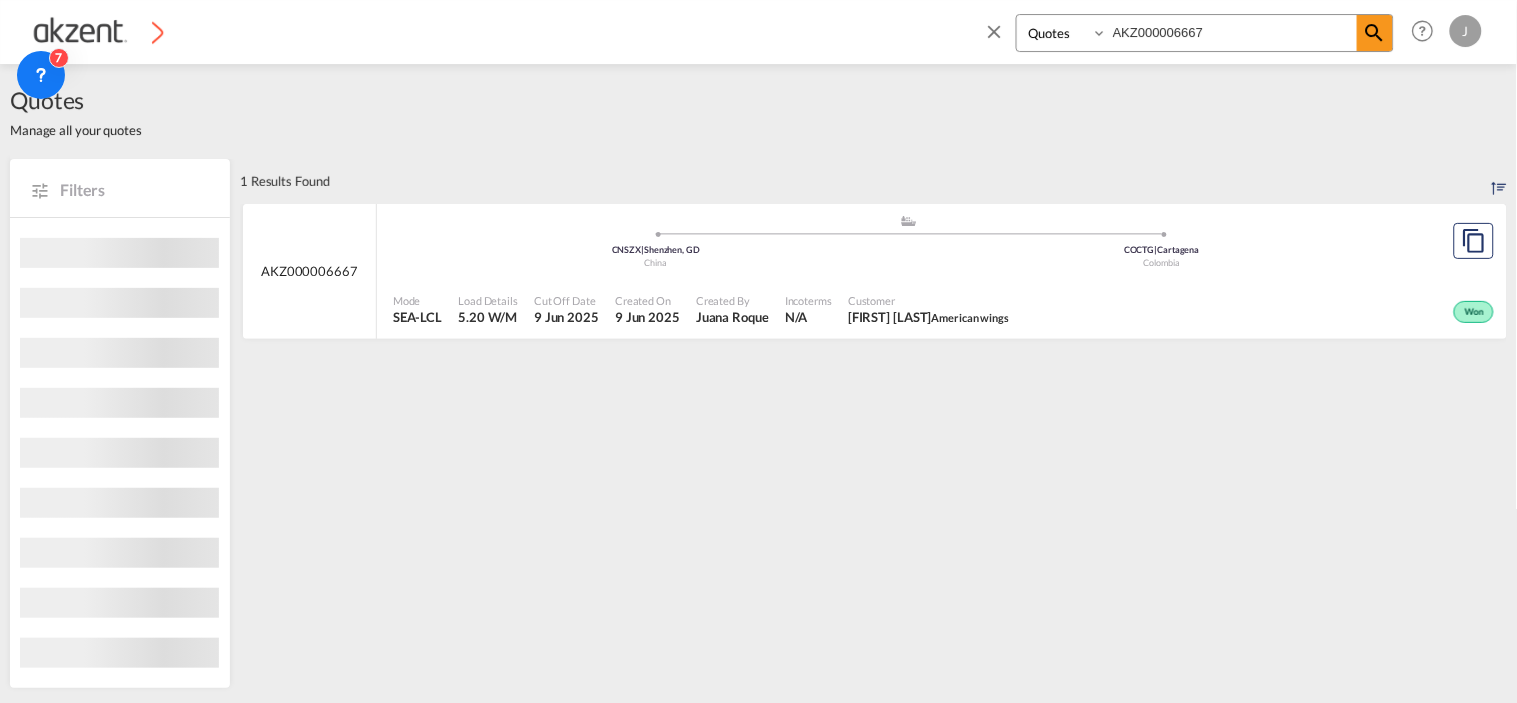 click on "Customer
Meyling Arauz
American wings" at bounding box center [928, 310] 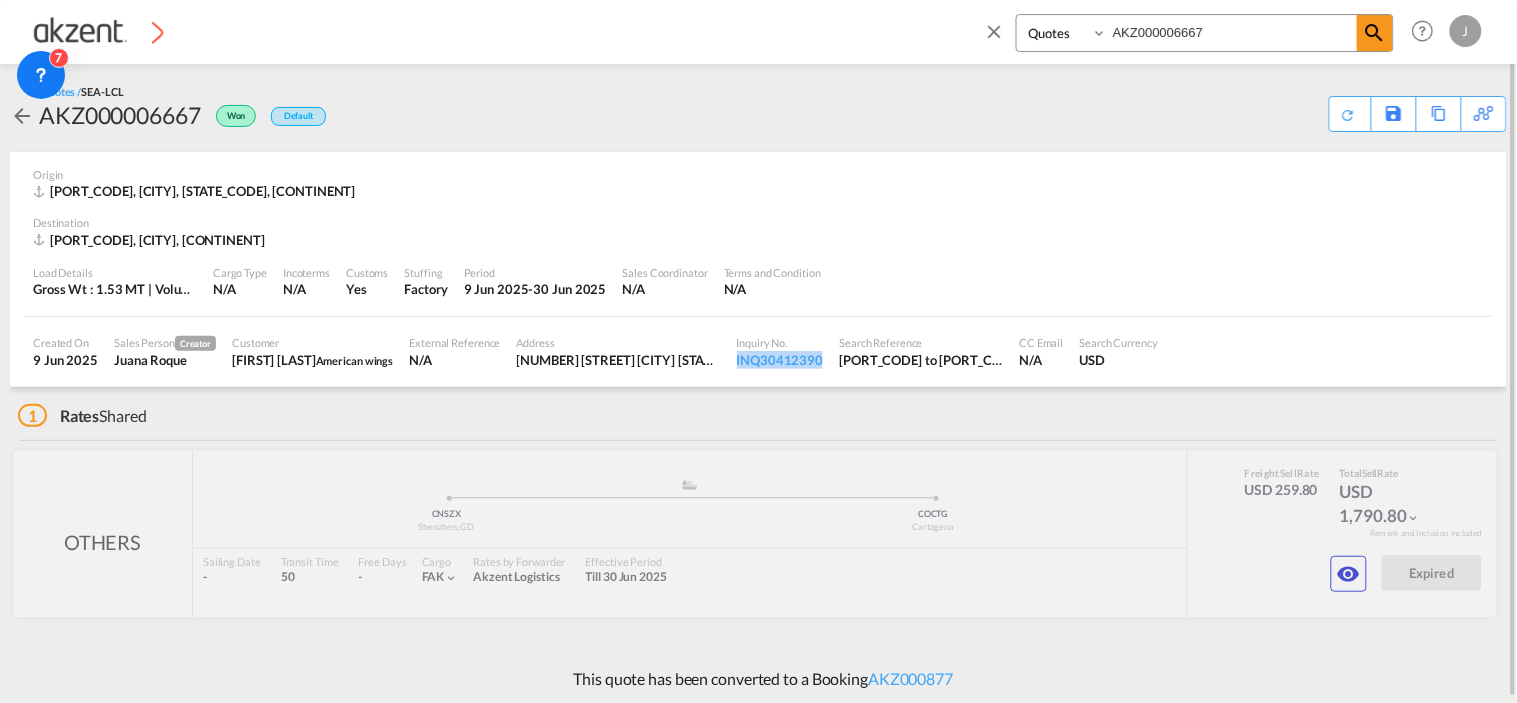 drag, startPoint x: 726, startPoint y: 355, endPoint x: 817, endPoint y: 364, distance: 91.44397 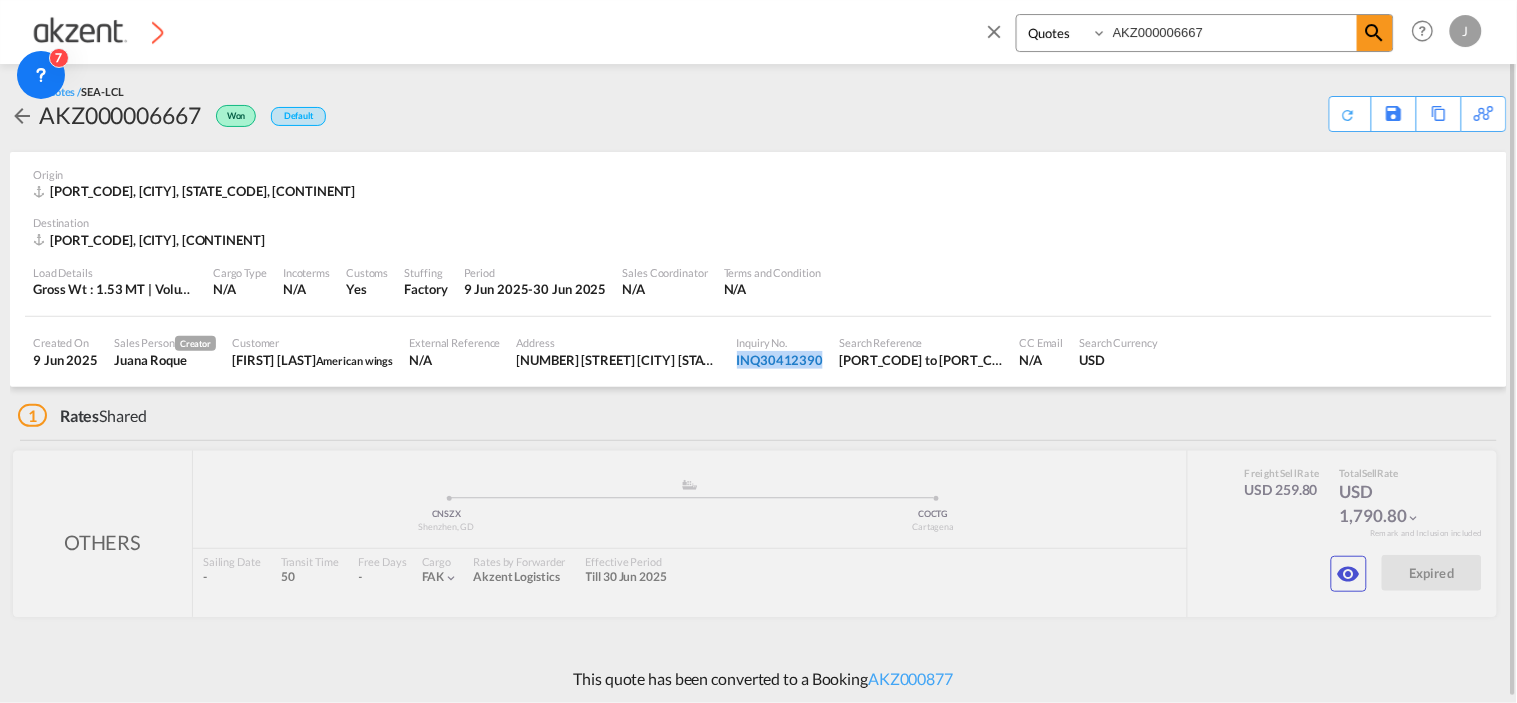 copy on "INQ30412390" 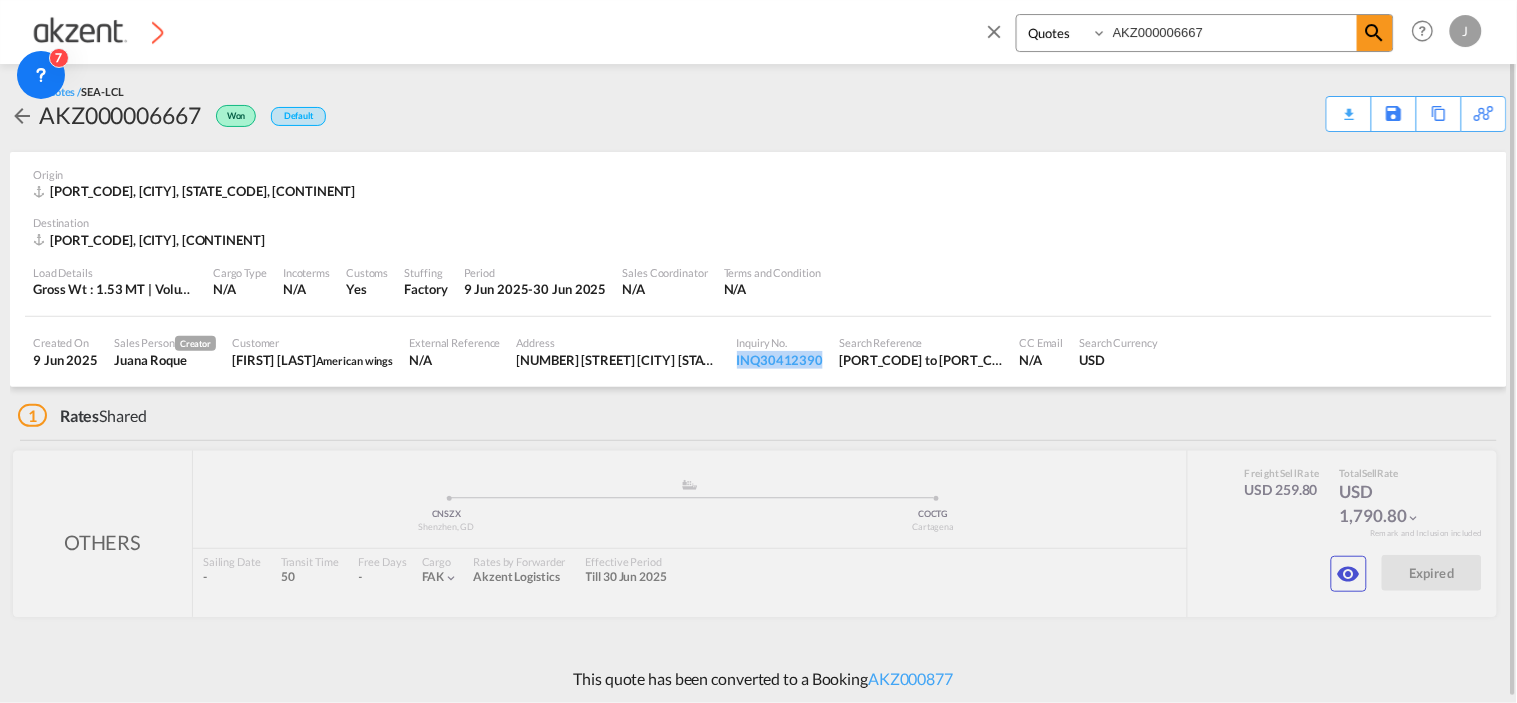 drag, startPoint x: 213, startPoint y: 417, endPoint x: 638, endPoint y: 426, distance: 425.09528 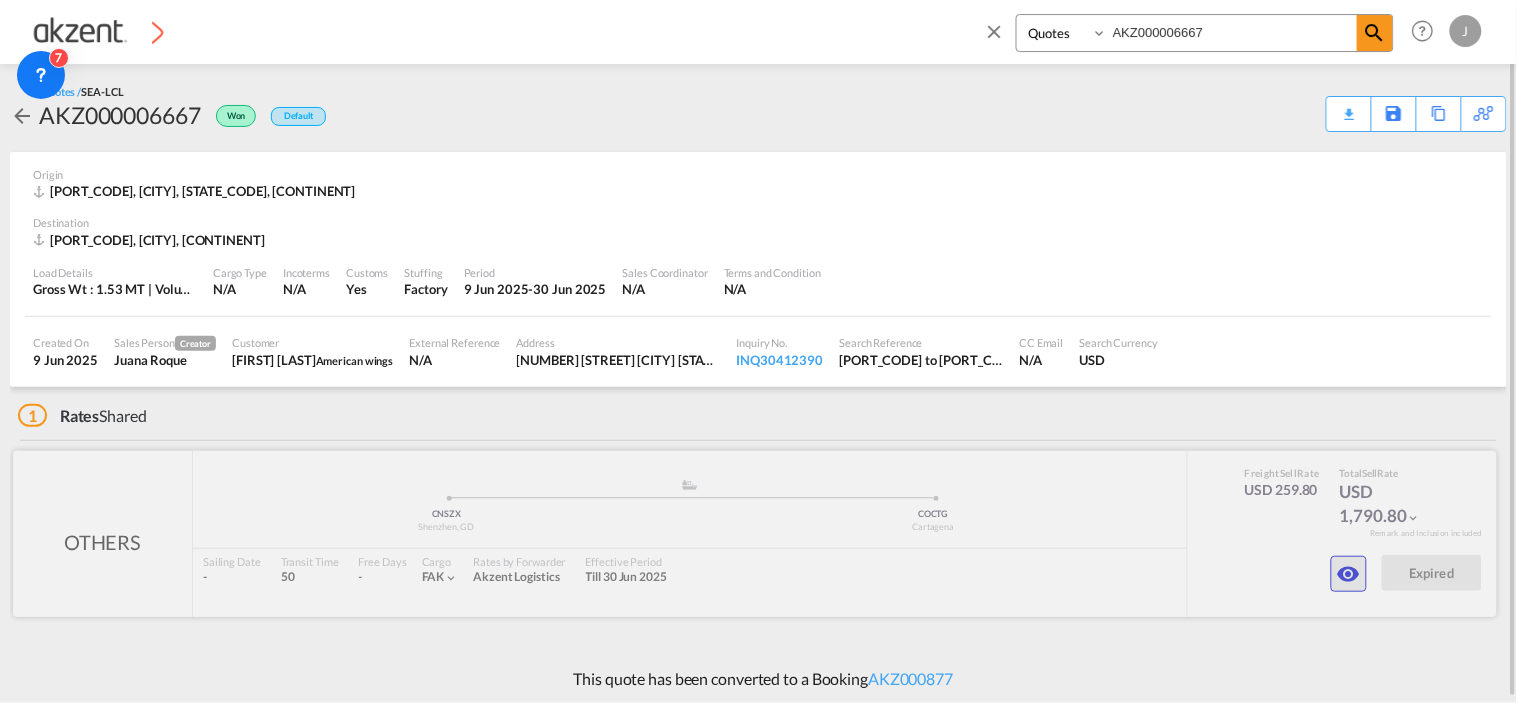 click at bounding box center (1349, 574) 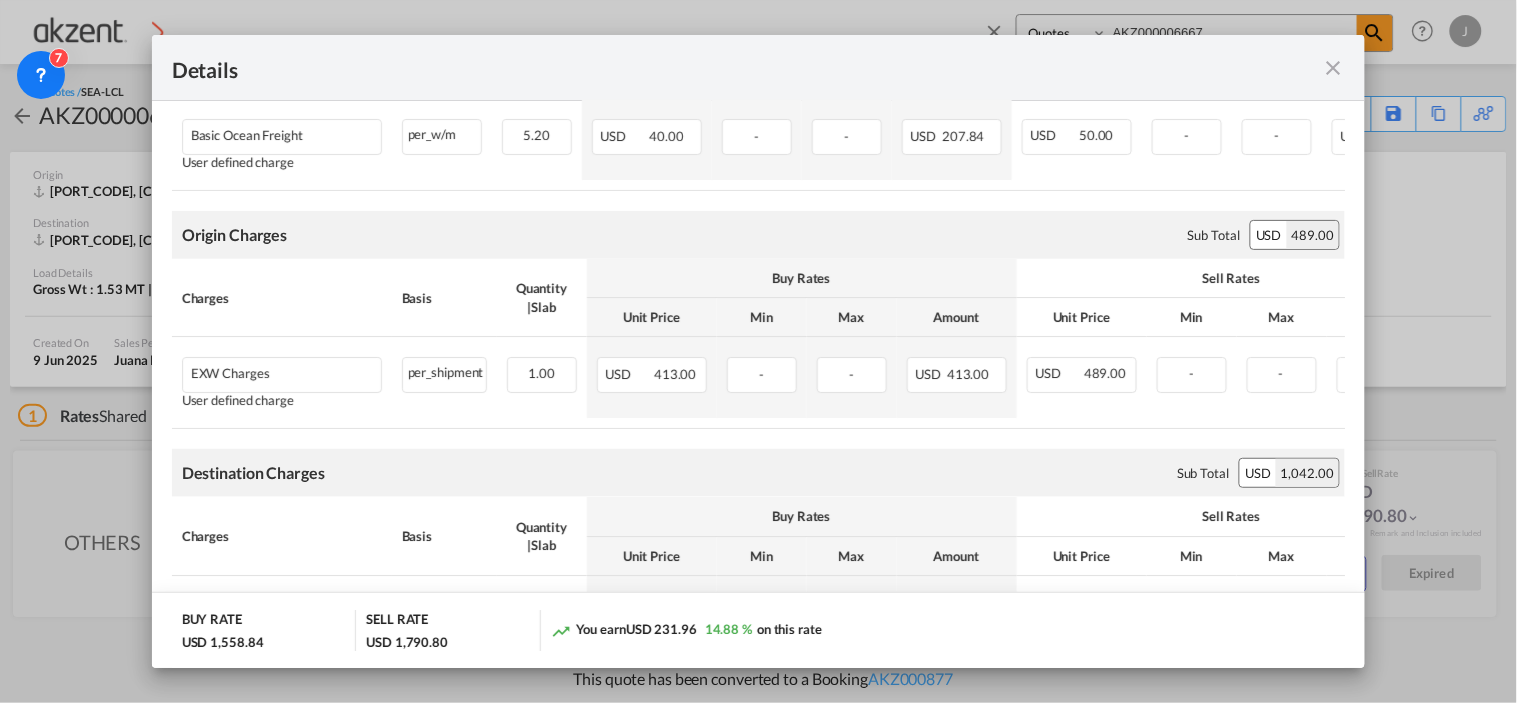 scroll, scrollTop: 533, scrollLeft: 0, axis: vertical 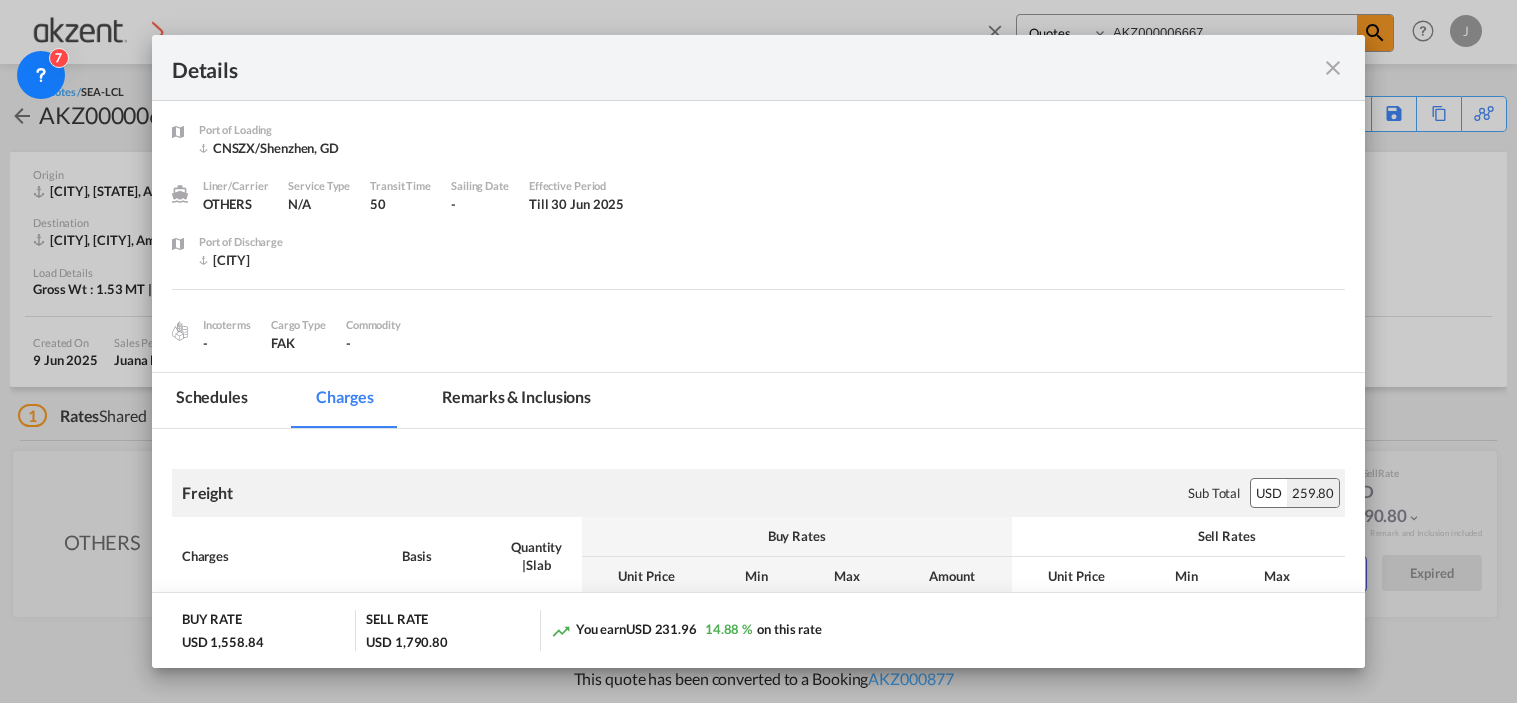 select on "Quotes" 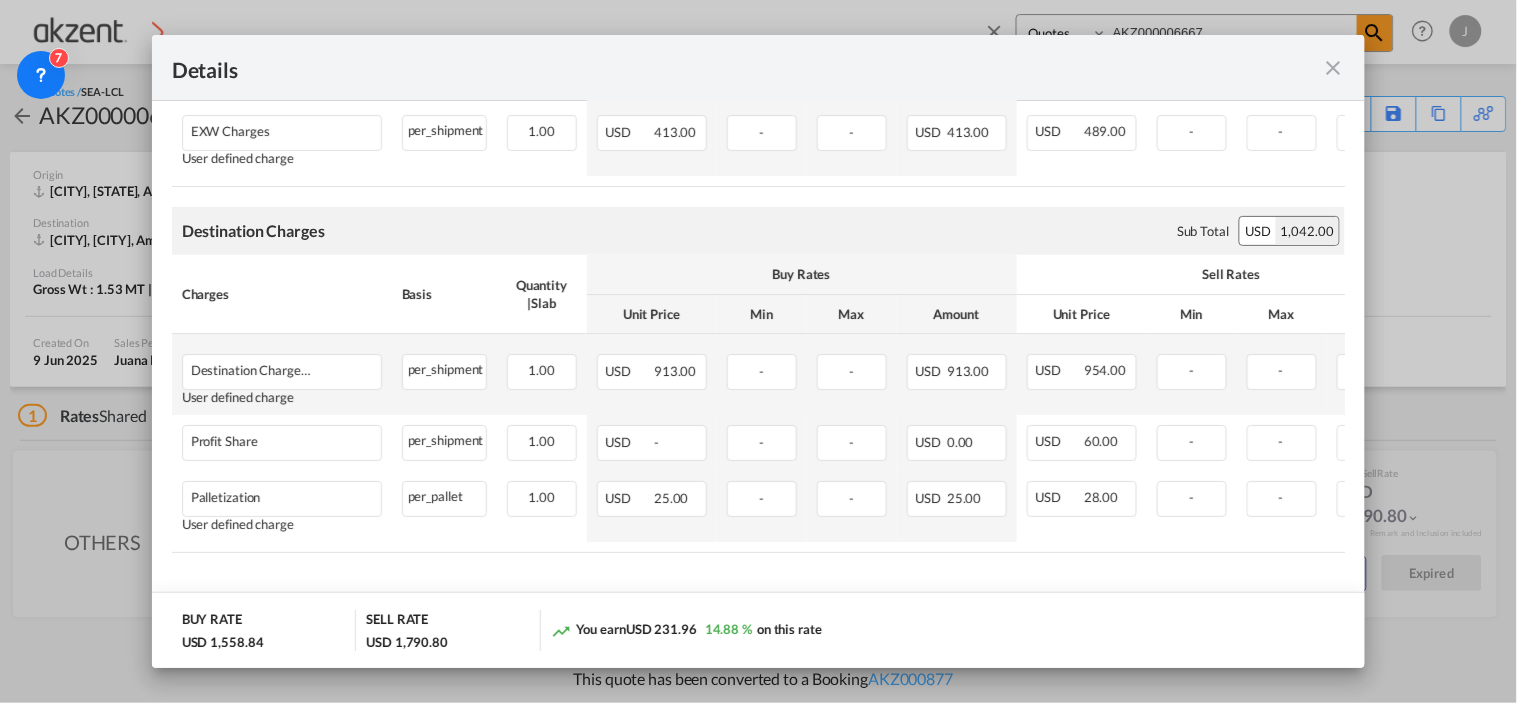 scroll, scrollTop: 755, scrollLeft: 0, axis: vertical 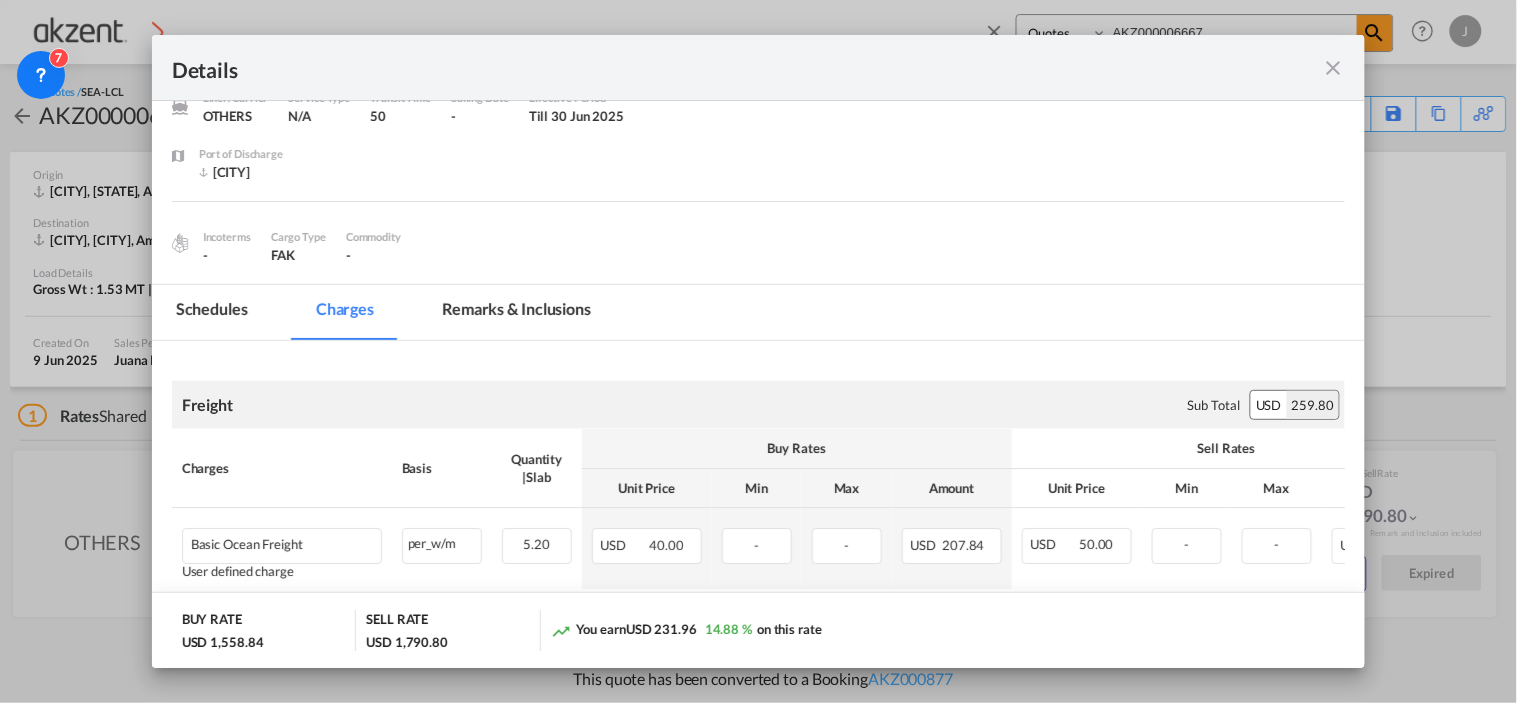 click on "Remarks & Inclusions" at bounding box center (516, 312) 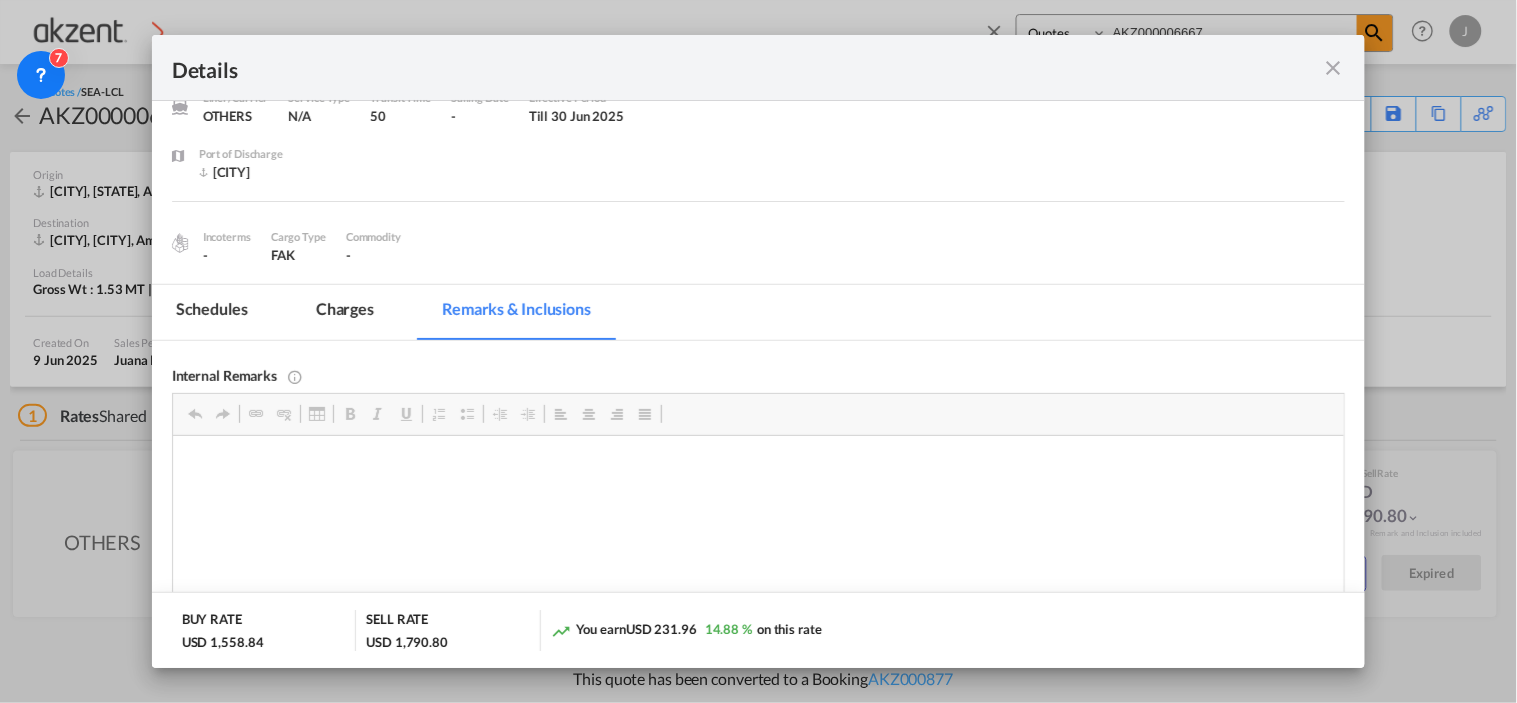 scroll, scrollTop: 311, scrollLeft: 0, axis: vertical 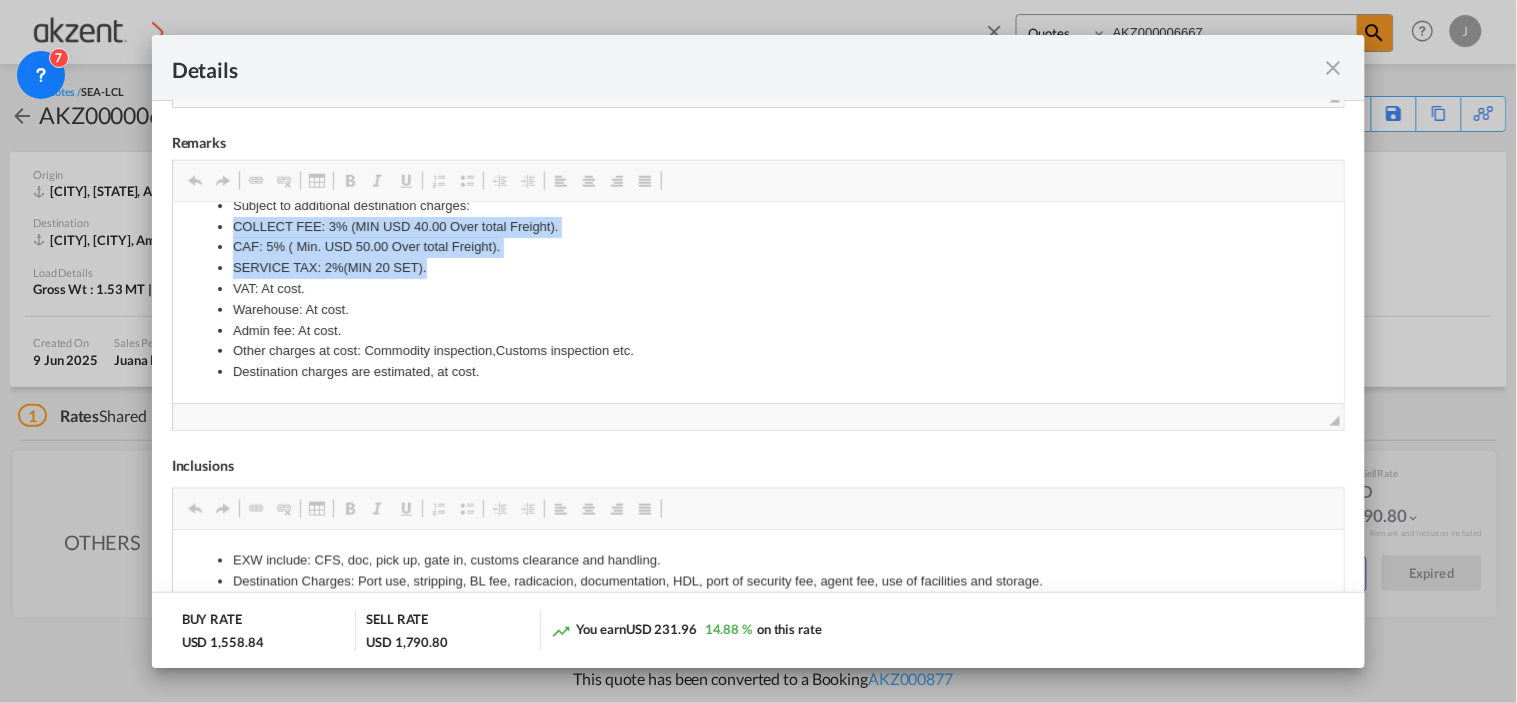 drag, startPoint x: 278, startPoint y: 231, endPoint x: 553, endPoint y: 268, distance: 277.47794 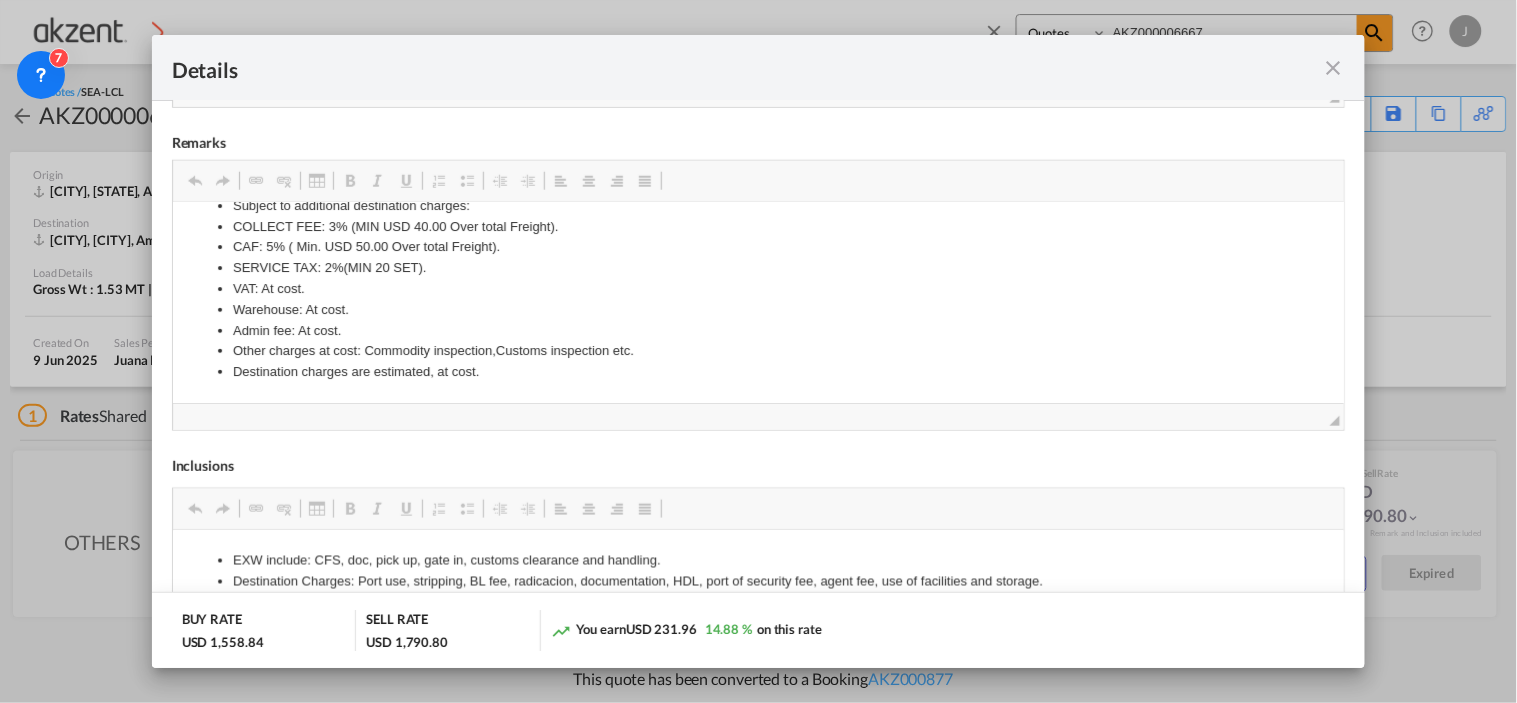 drag, startPoint x: 236, startPoint y: 308, endPoint x: 368, endPoint y: 286, distance: 133.82077 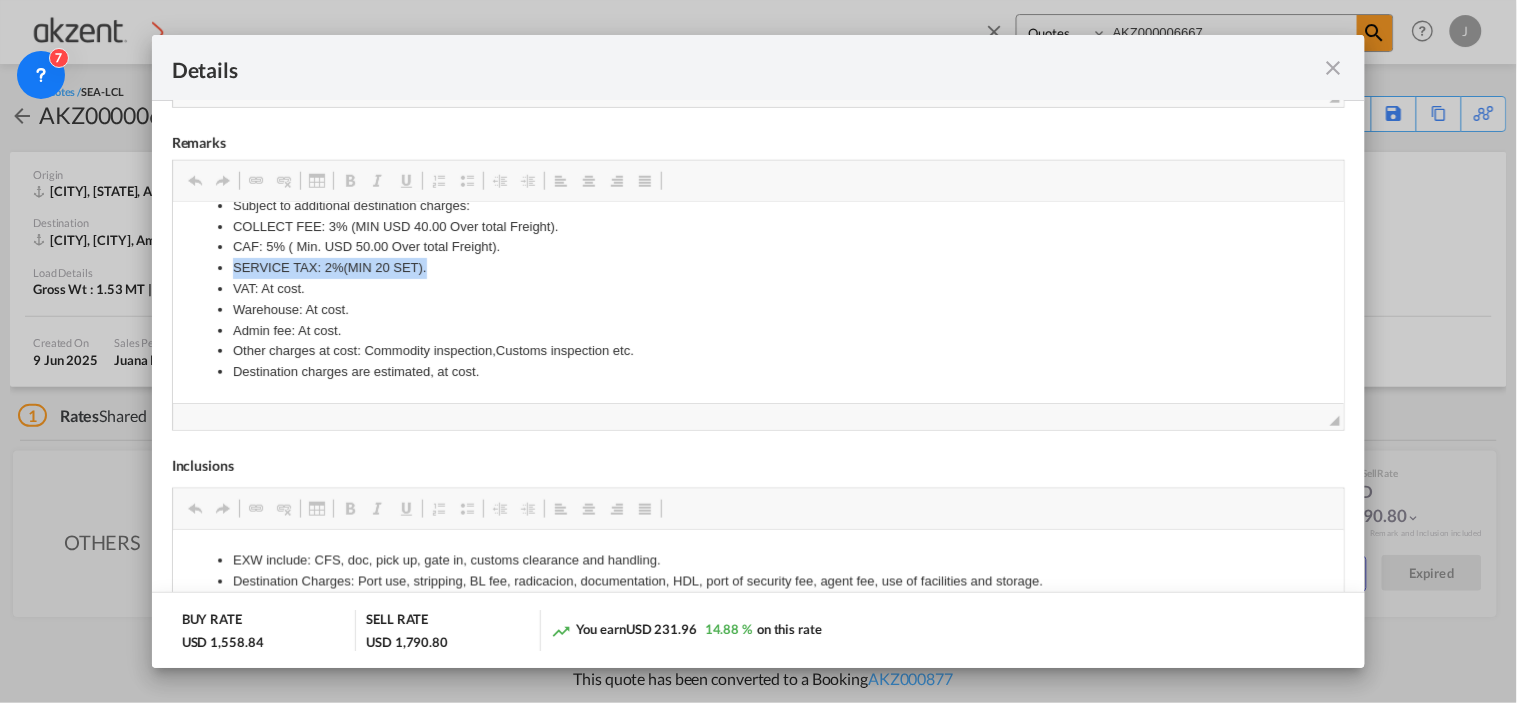 drag, startPoint x: 230, startPoint y: 265, endPoint x: 434, endPoint y: 268, distance: 204.02206 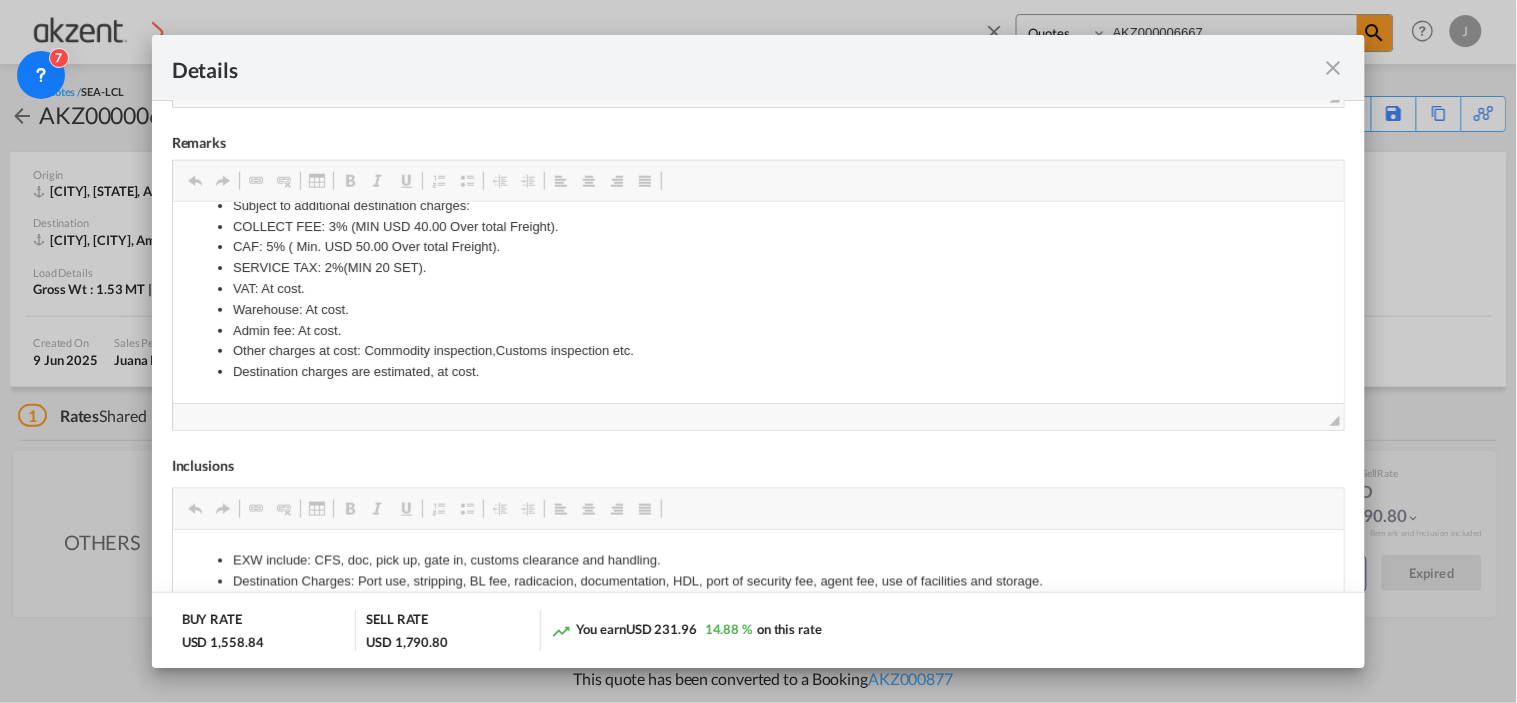 drag, startPoint x: 493, startPoint y: 248, endPoint x: 256, endPoint y: 250, distance: 237.00844 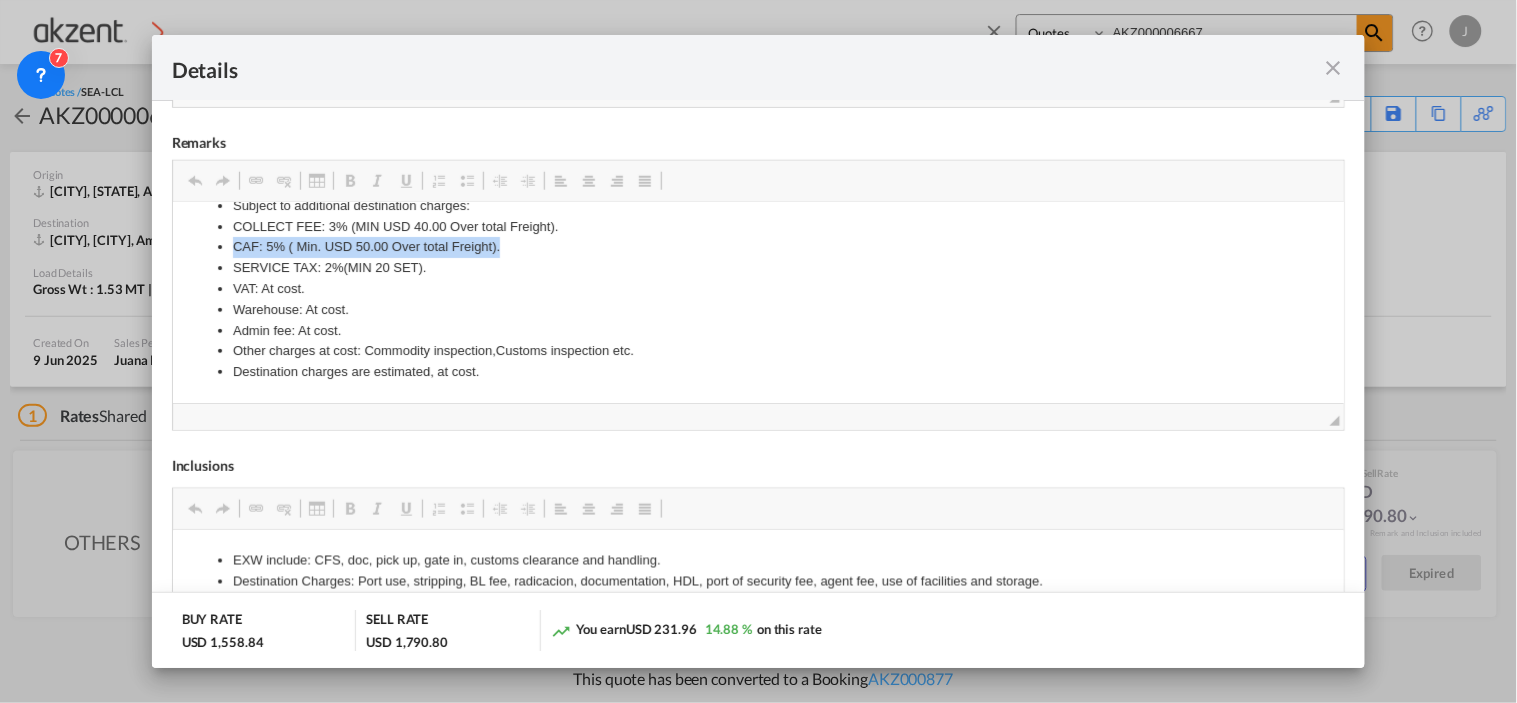 drag, startPoint x: 233, startPoint y: 243, endPoint x: 505, endPoint y: 247, distance: 272.02942 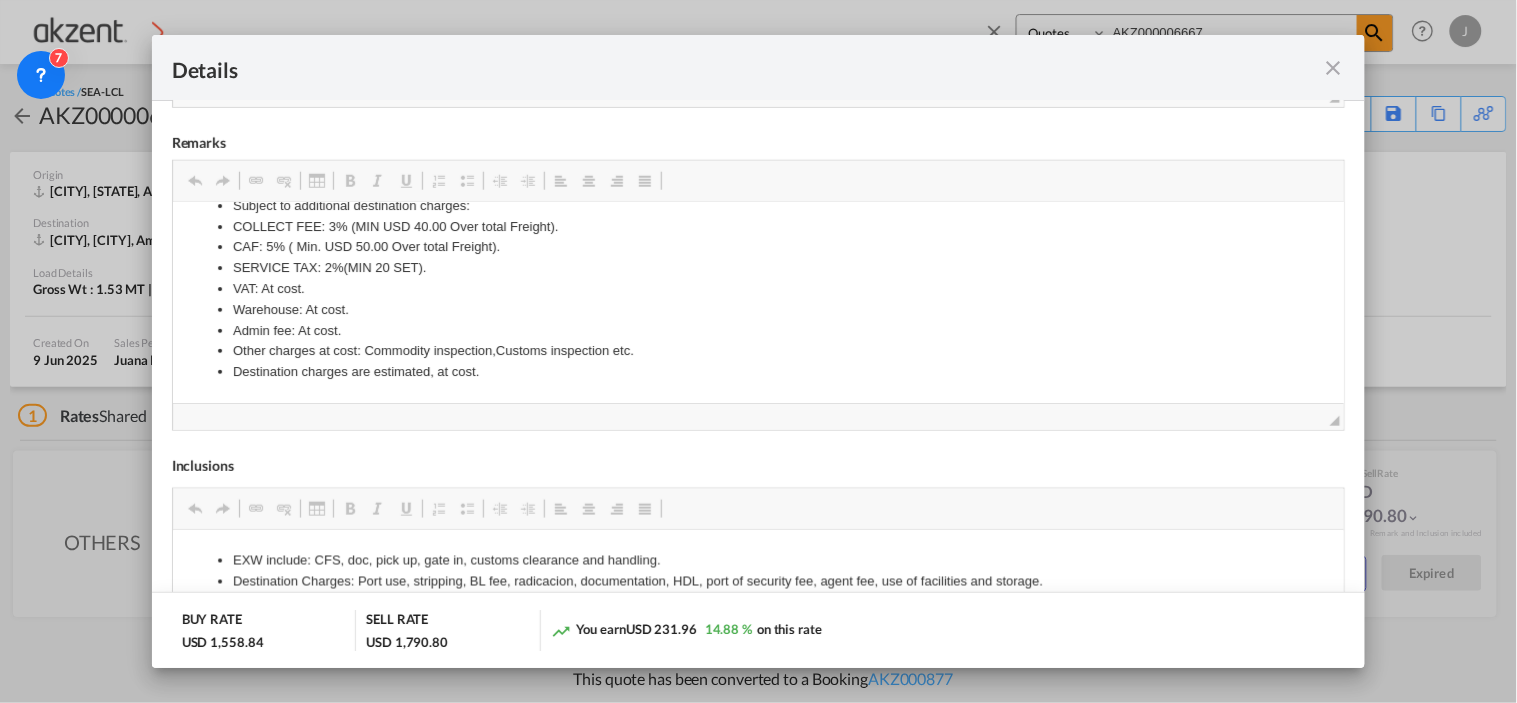 scroll, scrollTop: 151, scrollLeft: 0, axis: vertical 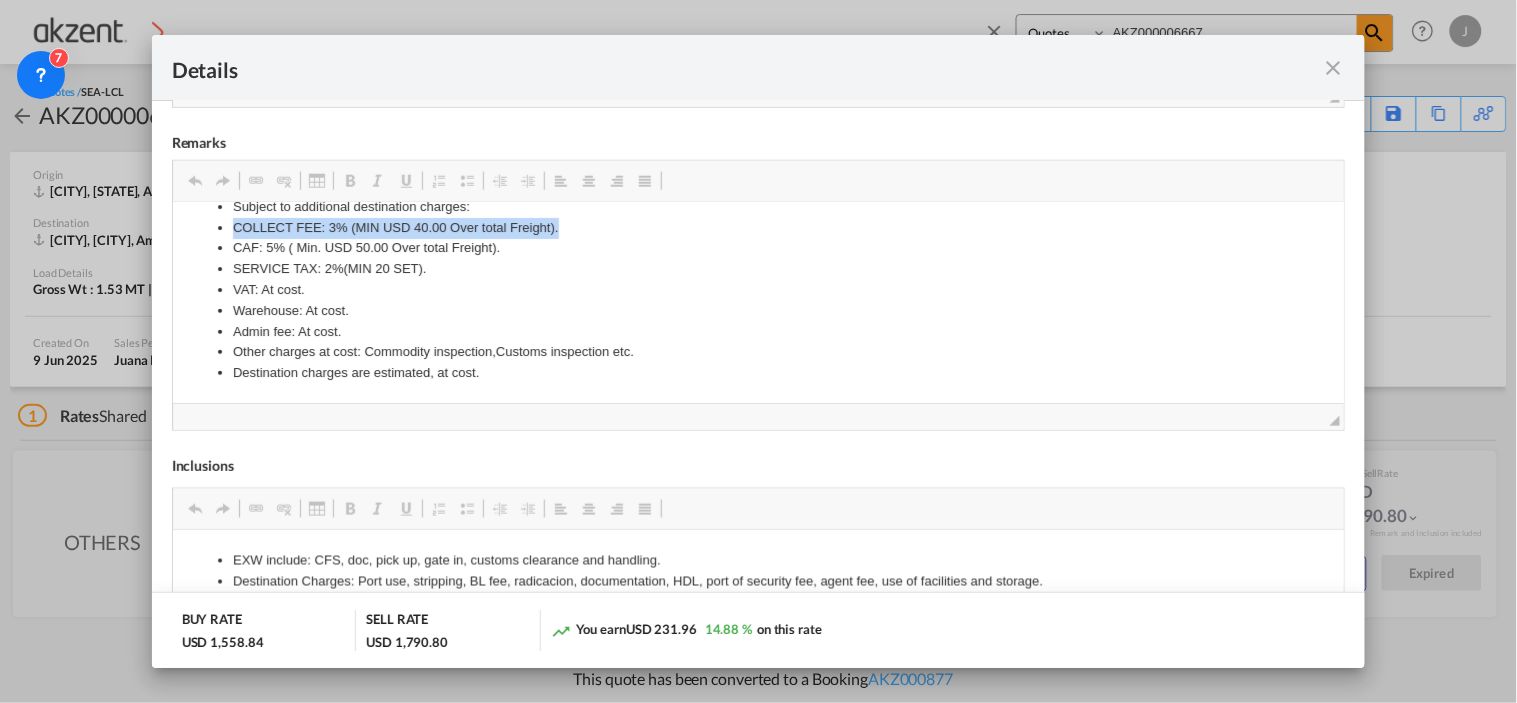 drag, startPoint x: 233, startPoint y: 223, endPoint x: 583, endPoint y: 232, distance: 350.1157 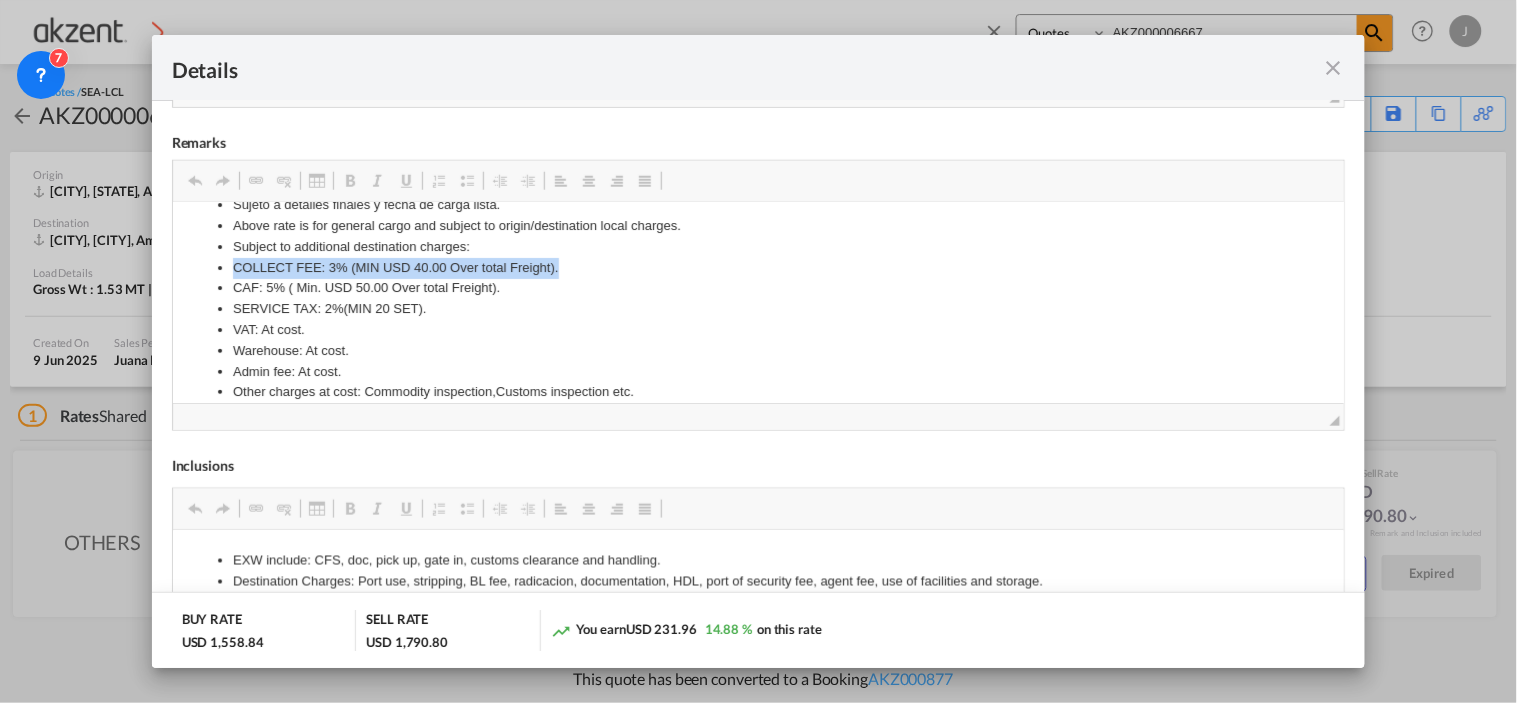 scroll, scrollTop: 152, scrollLeft: 0, axis: vertical 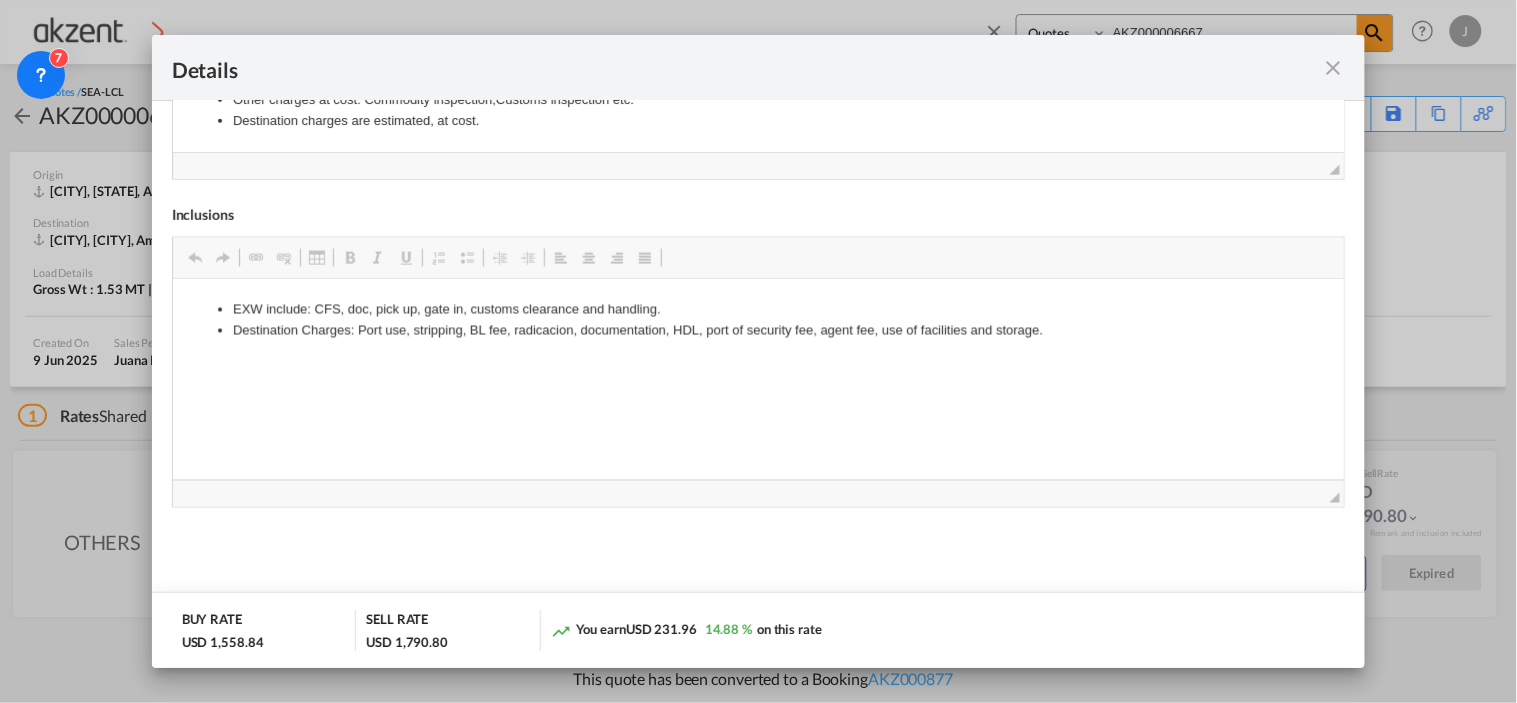 drag, startPoint x: 214, startPoint y: 323, endPoint x: 1046, endPoint y: 325, distance: 832.0024 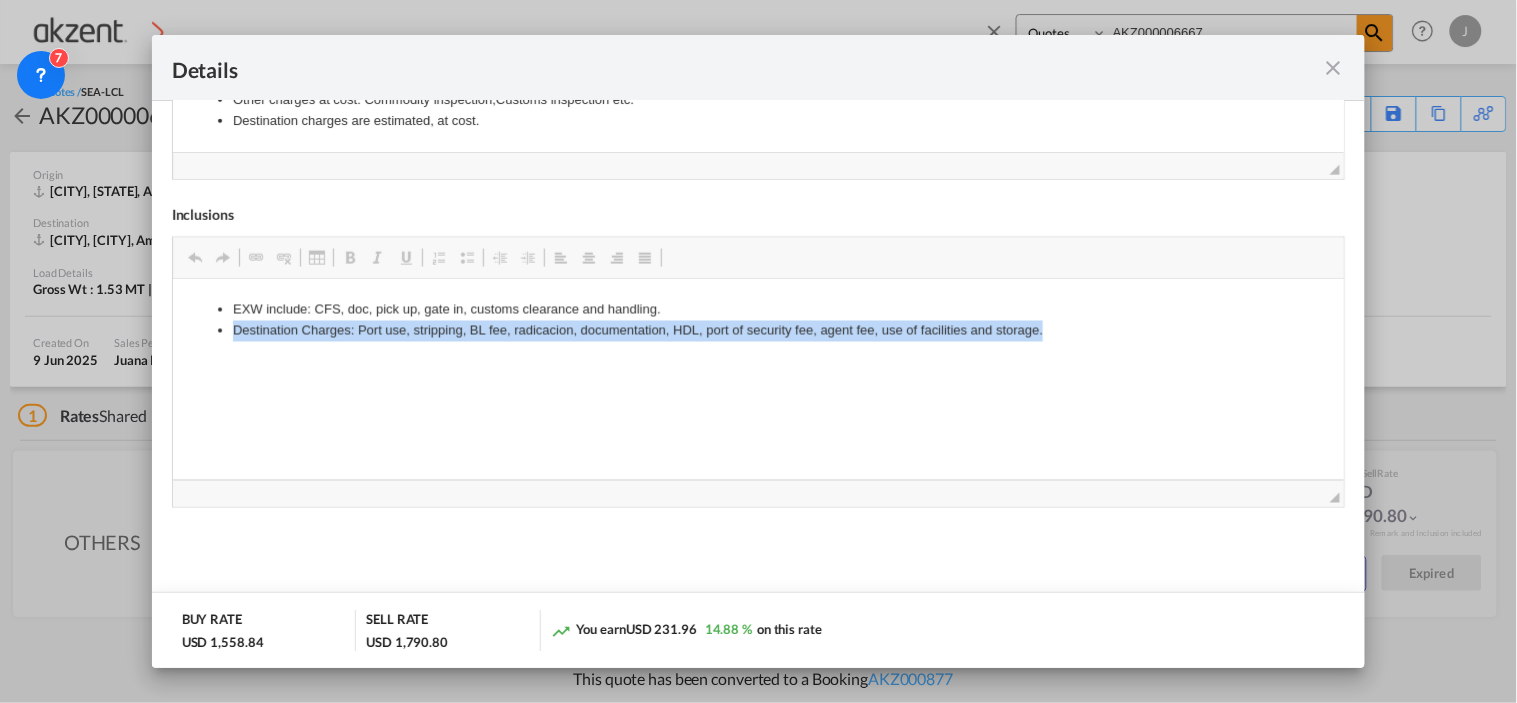 drag, startPoint x: 952, startPoint y: 334, endPoint x: 169, endPoint y: 333, distance: 783.0006 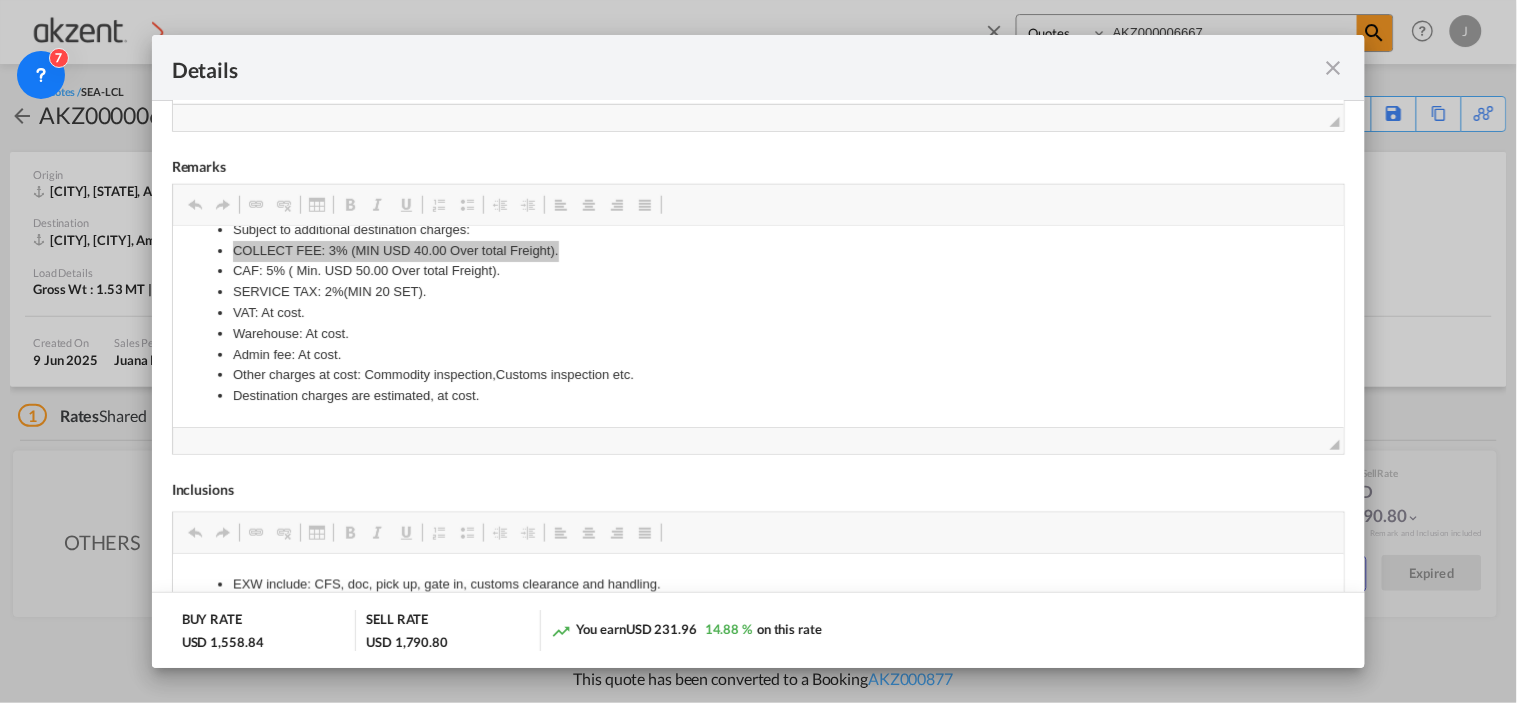 scroll, scrollTop: 563, scrollLeft: 0, axis: vertical 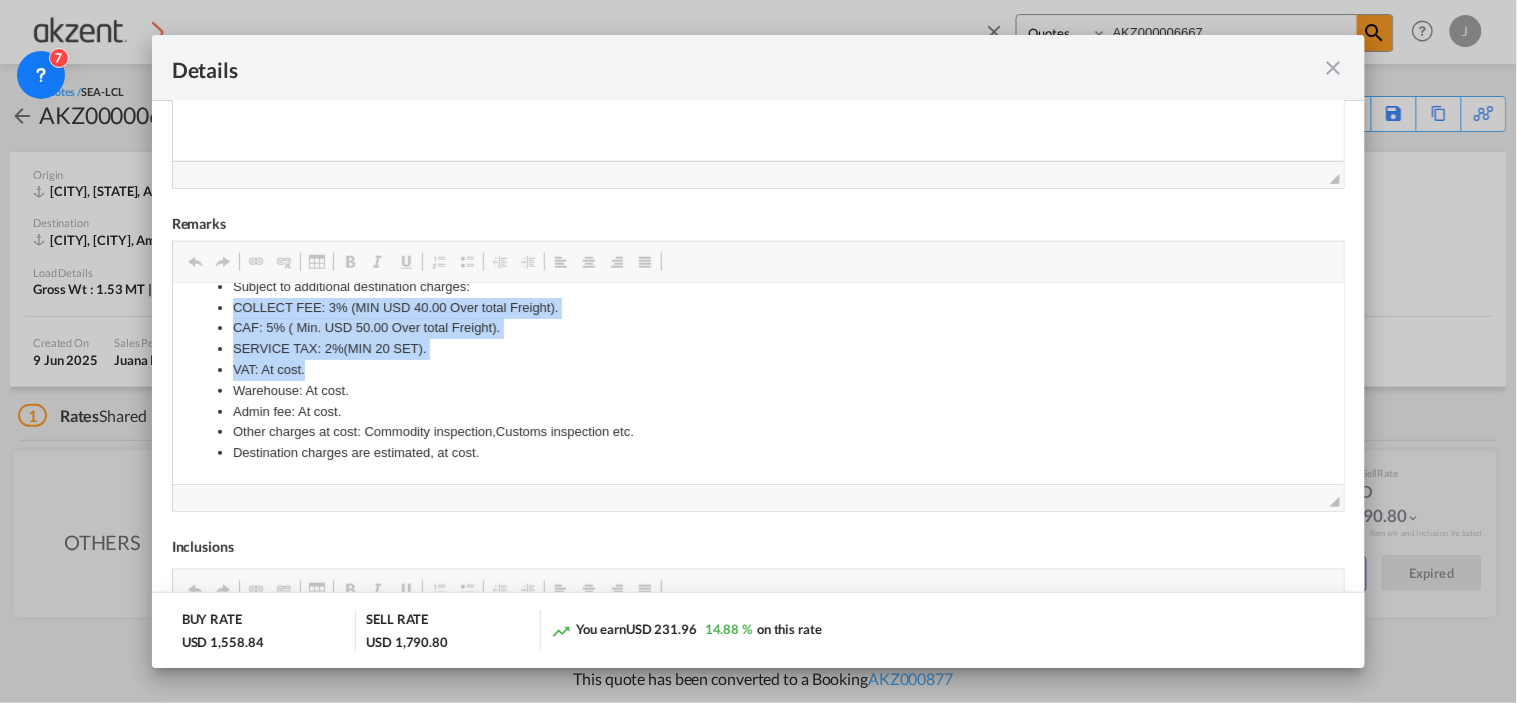 drag, startPoint x: 230, startPoint y: 306, endPoint x: 334, endPoint y: 371, distance: 122.641754 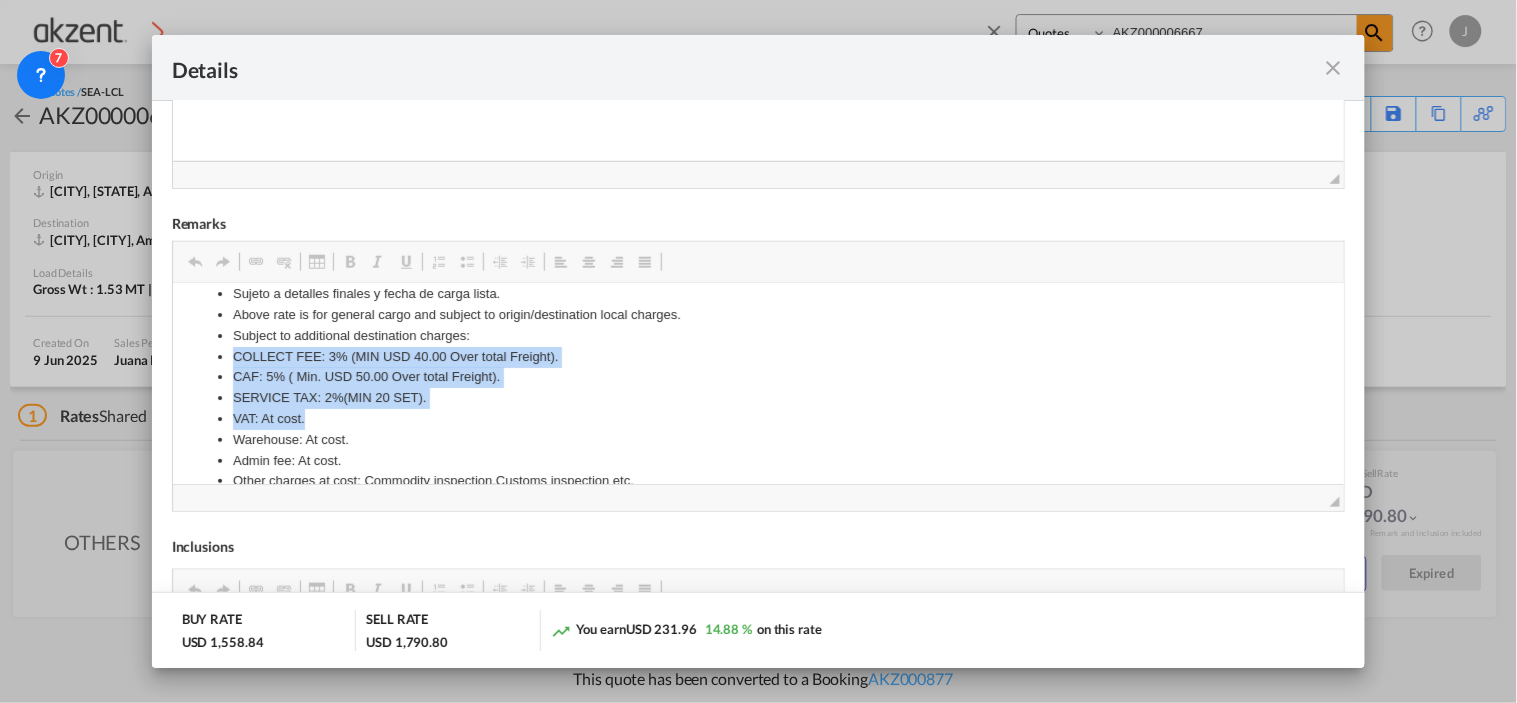 scroll, scrollTop: 152, scrollLeft: 0, axis: vertical 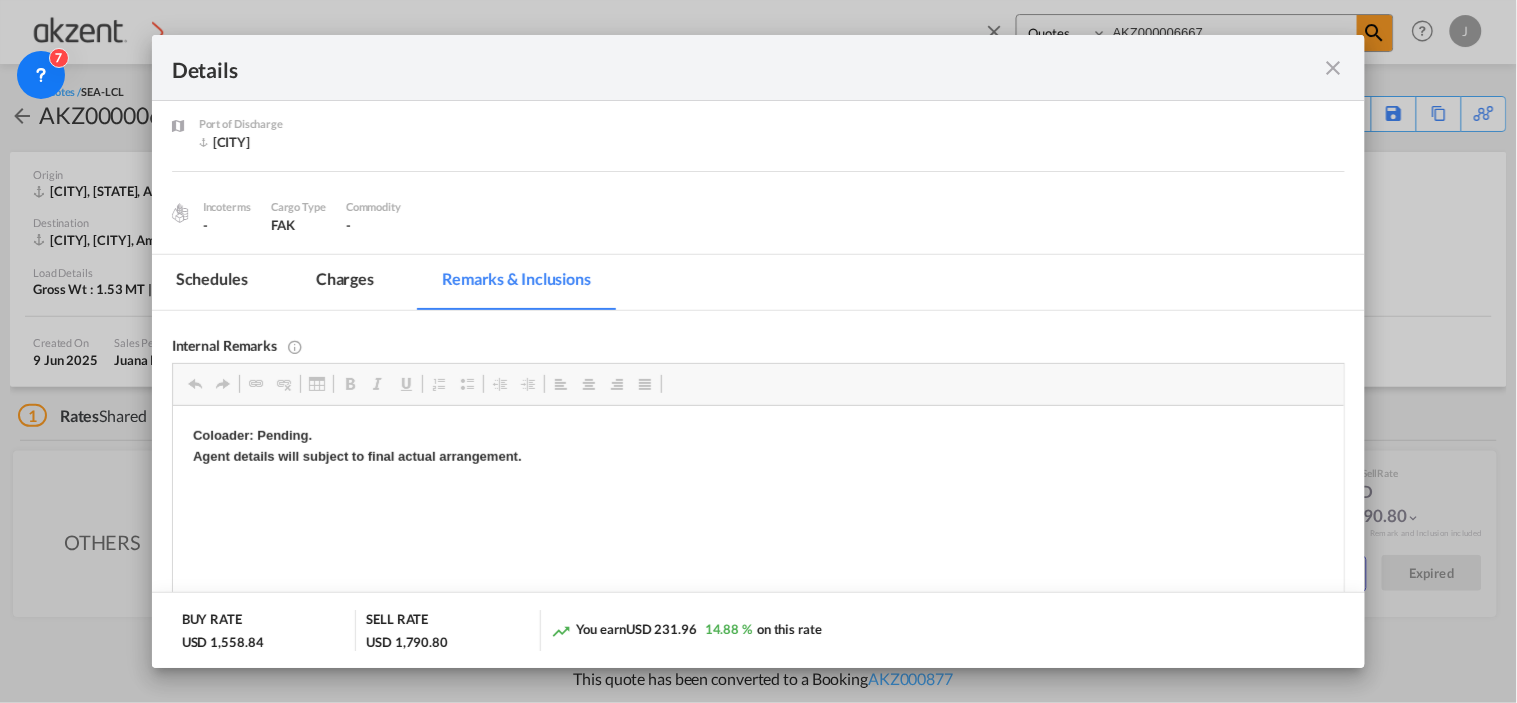 click on "Schedules" at bounding box center (212, 282) 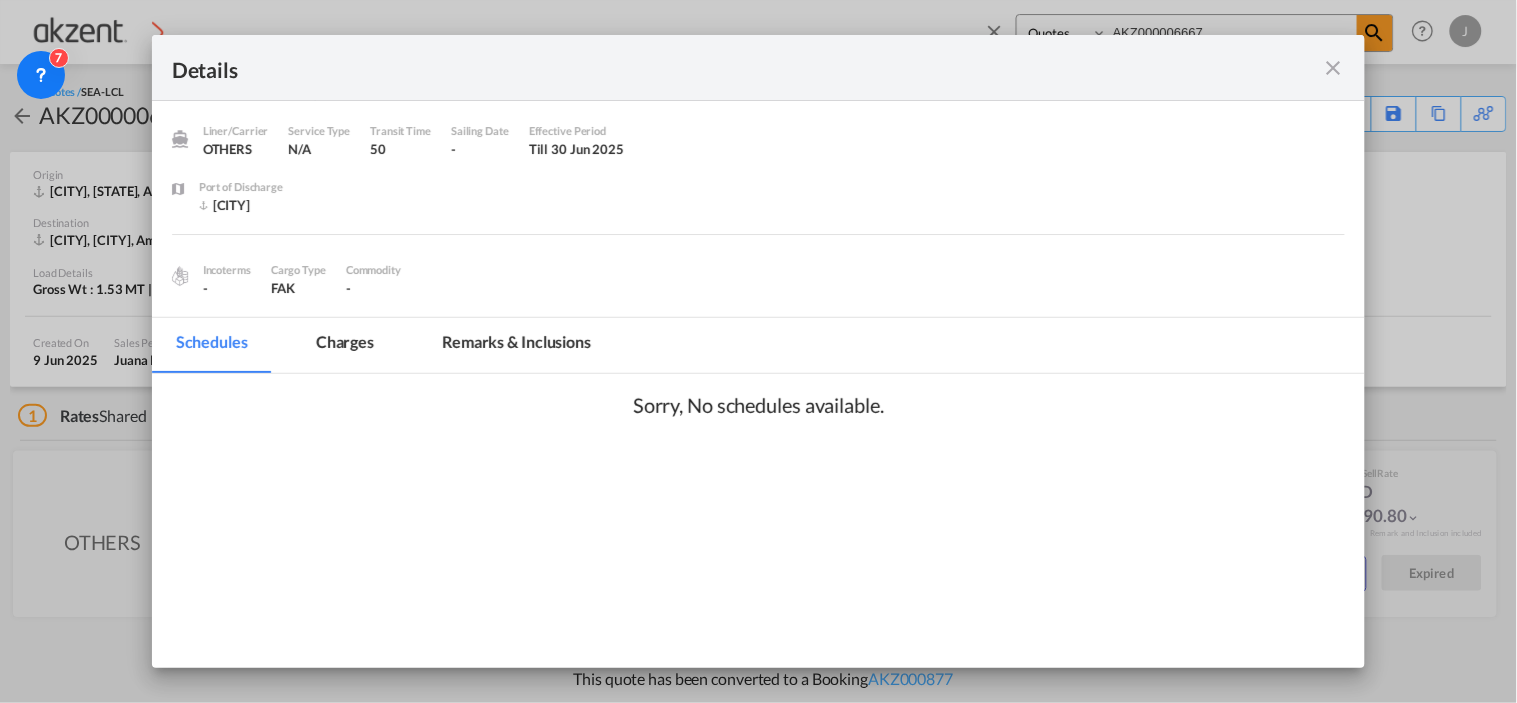 scroll, scrollTop: 55, scrollLeft: 0, axis: vertical 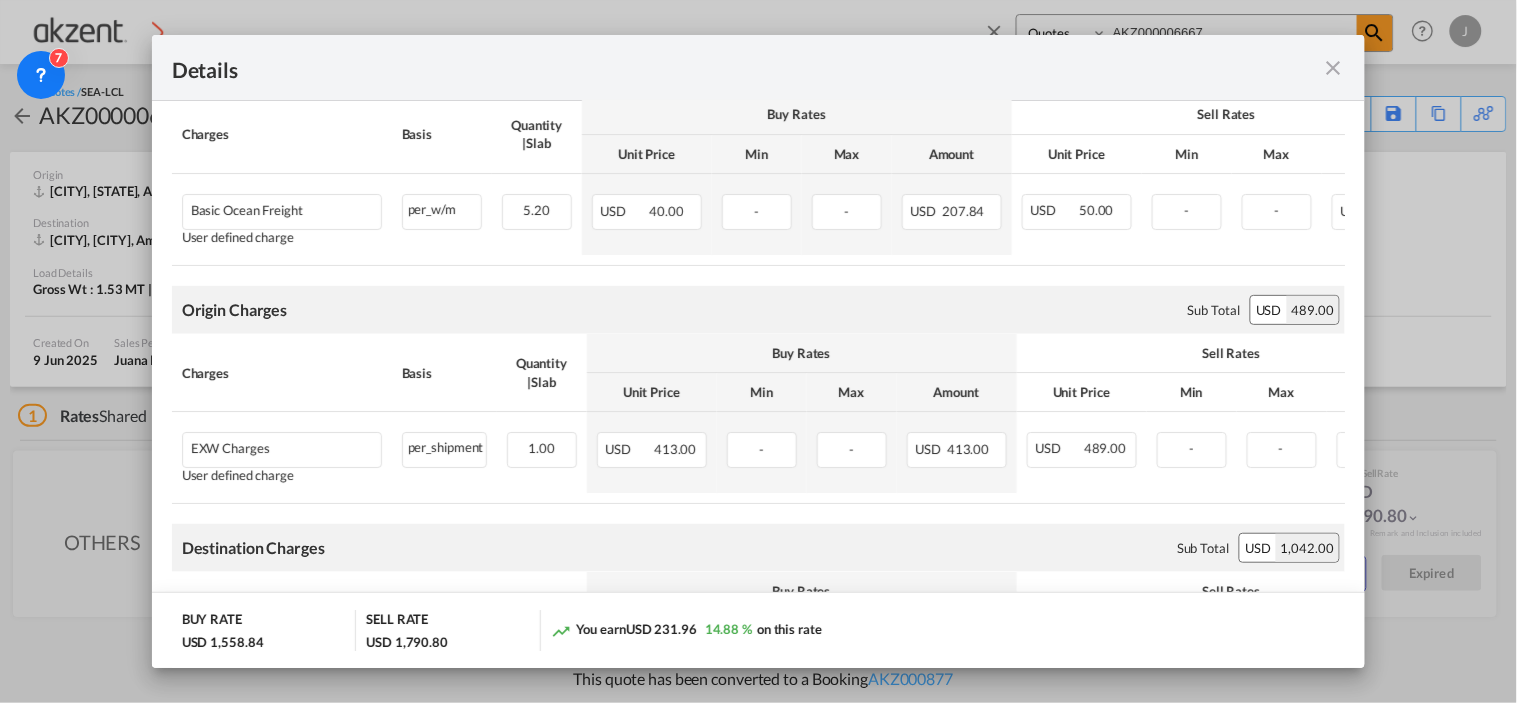 click at bounding box center [1333, 68] 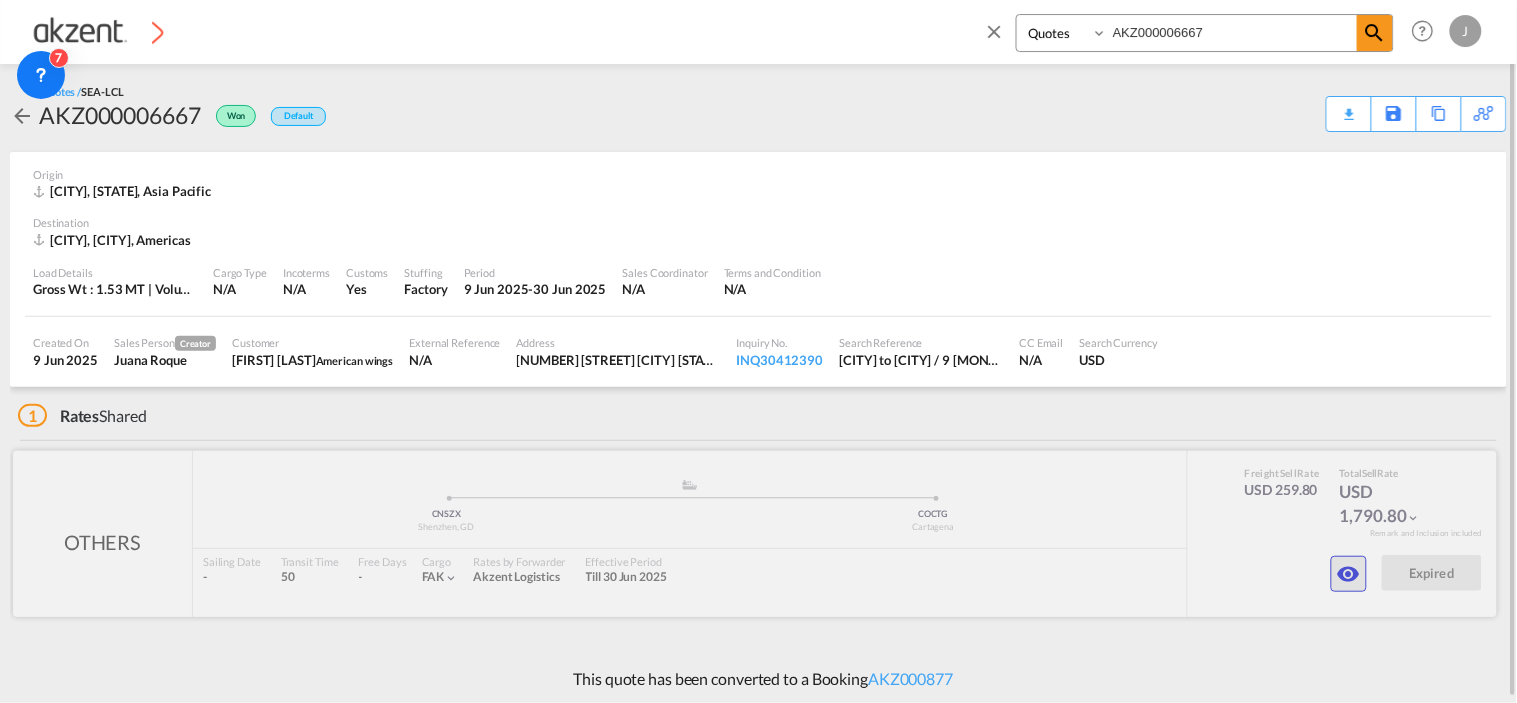 click at bounding box center [1349, 574] 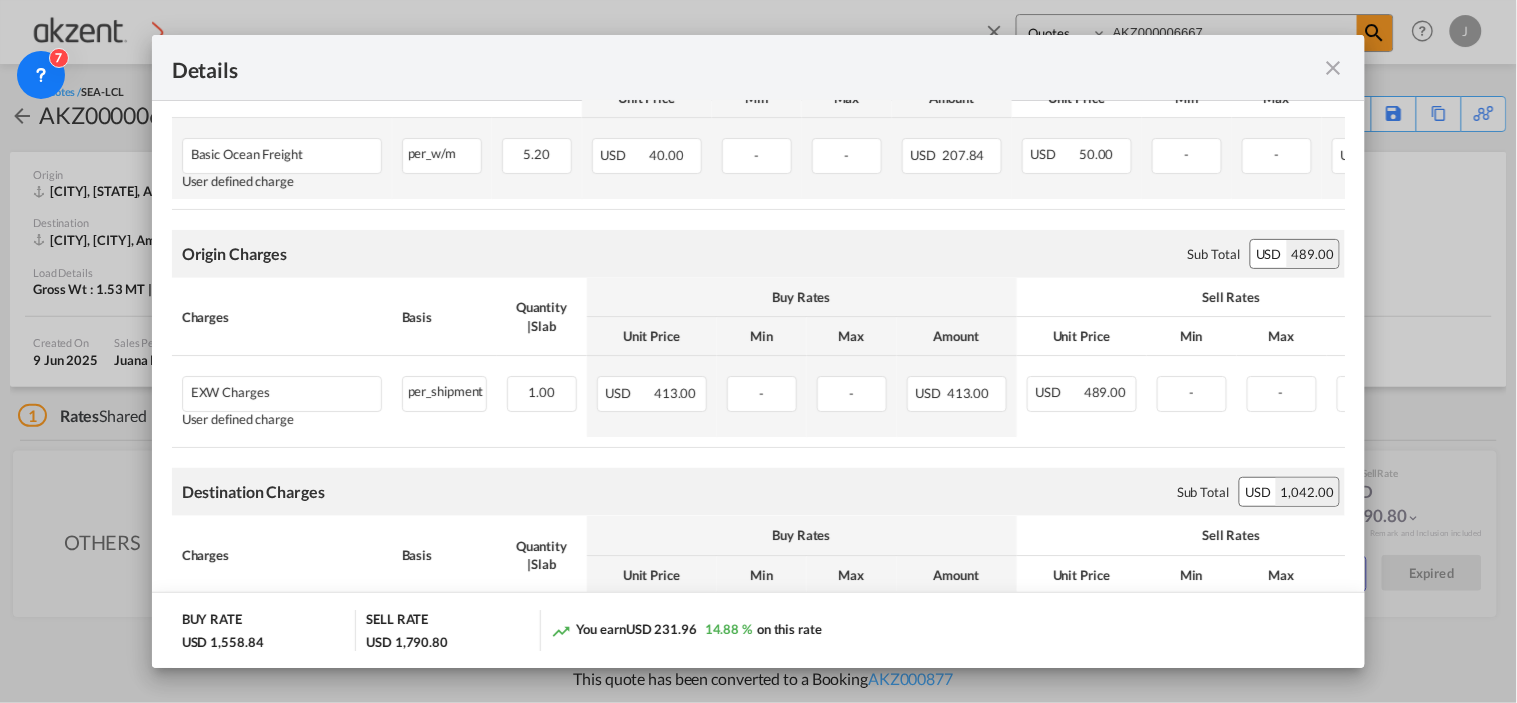 scroll, scrollTop: 444, scrollLeft: 0, axis: vertical 